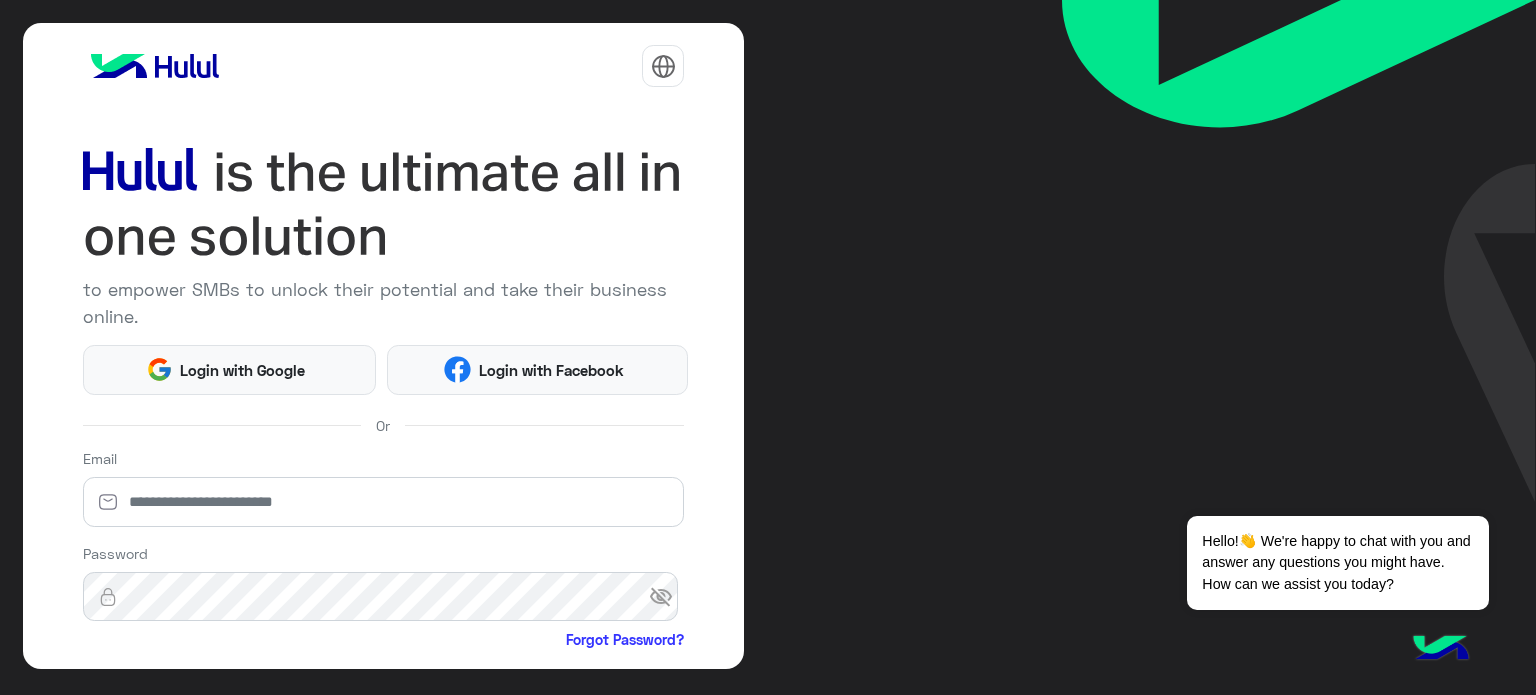 scroll, scrollTop: 0, scrollLeft: 0, axis: both 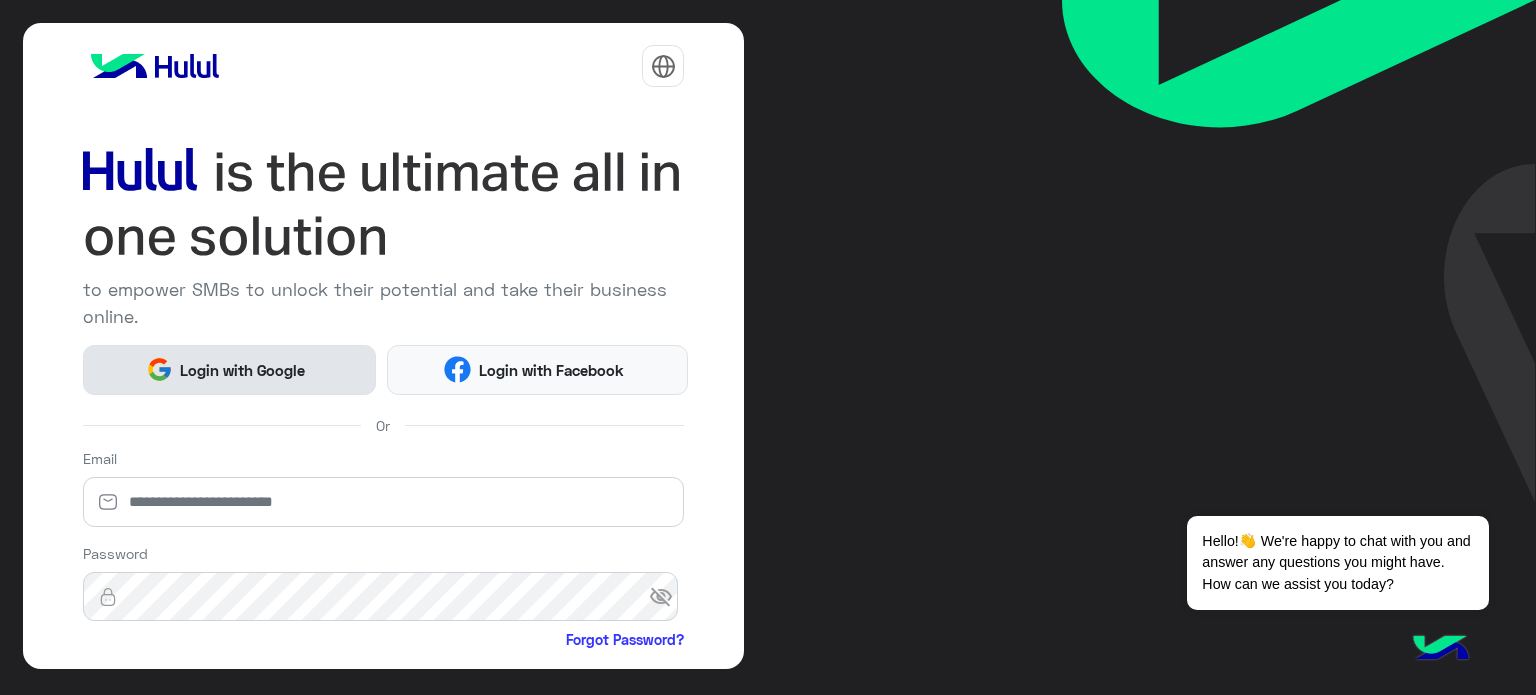 click on "Login with Google" 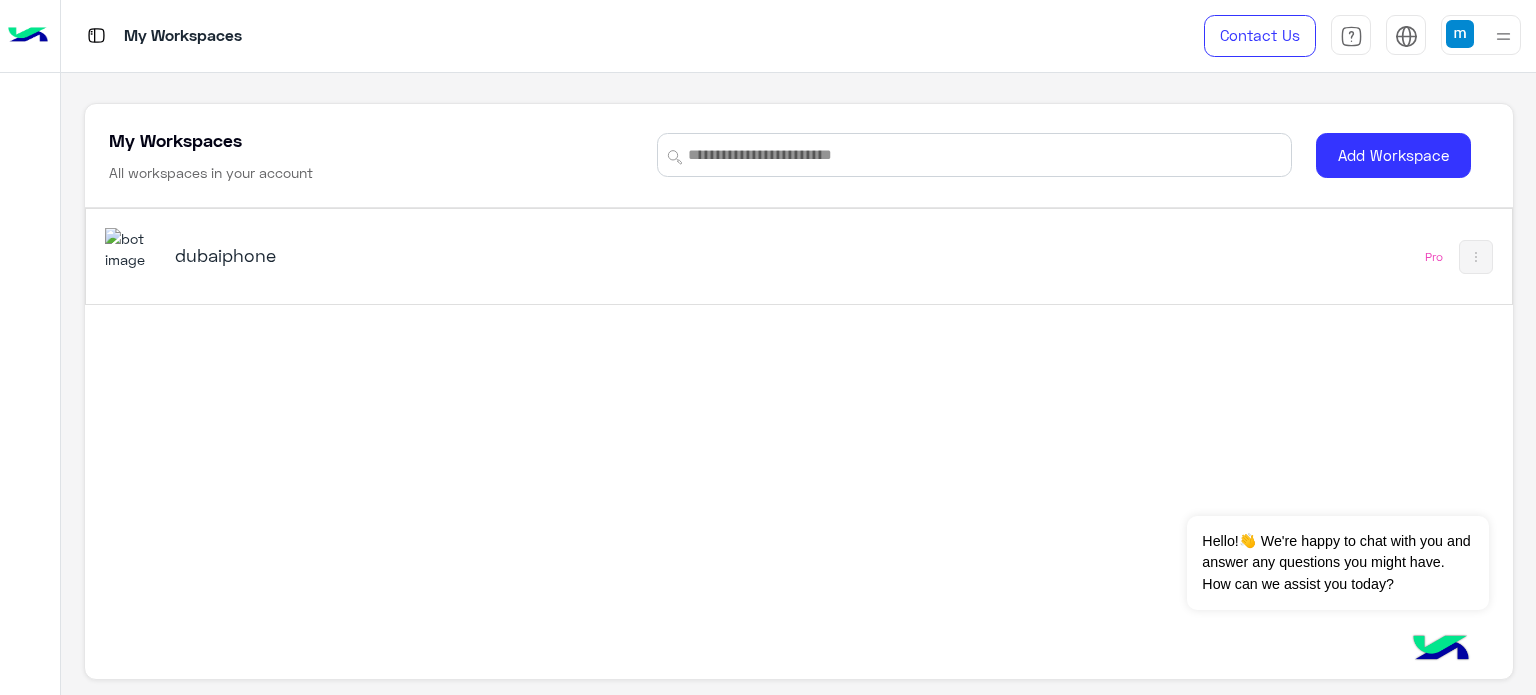 scroll, scrollTop: 0, scrollLeft: 0, axis: both 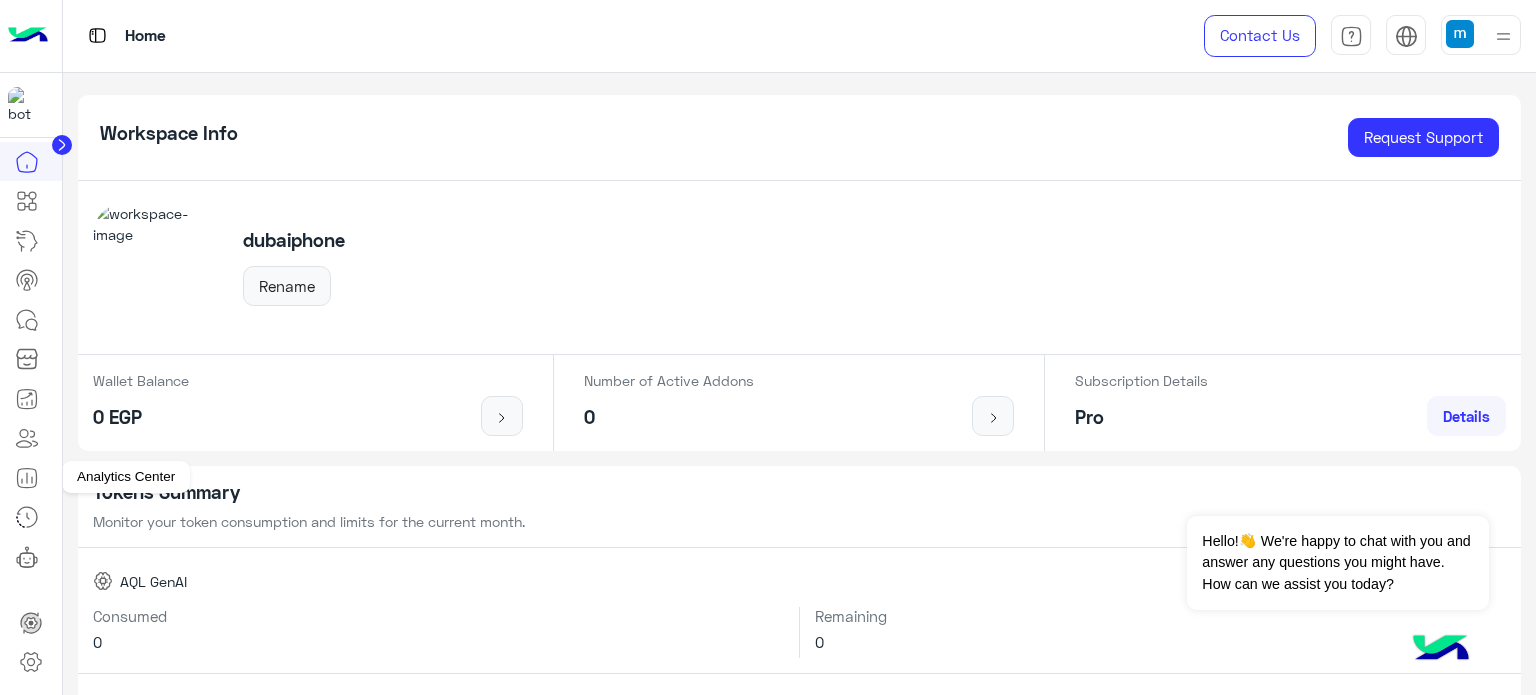 click 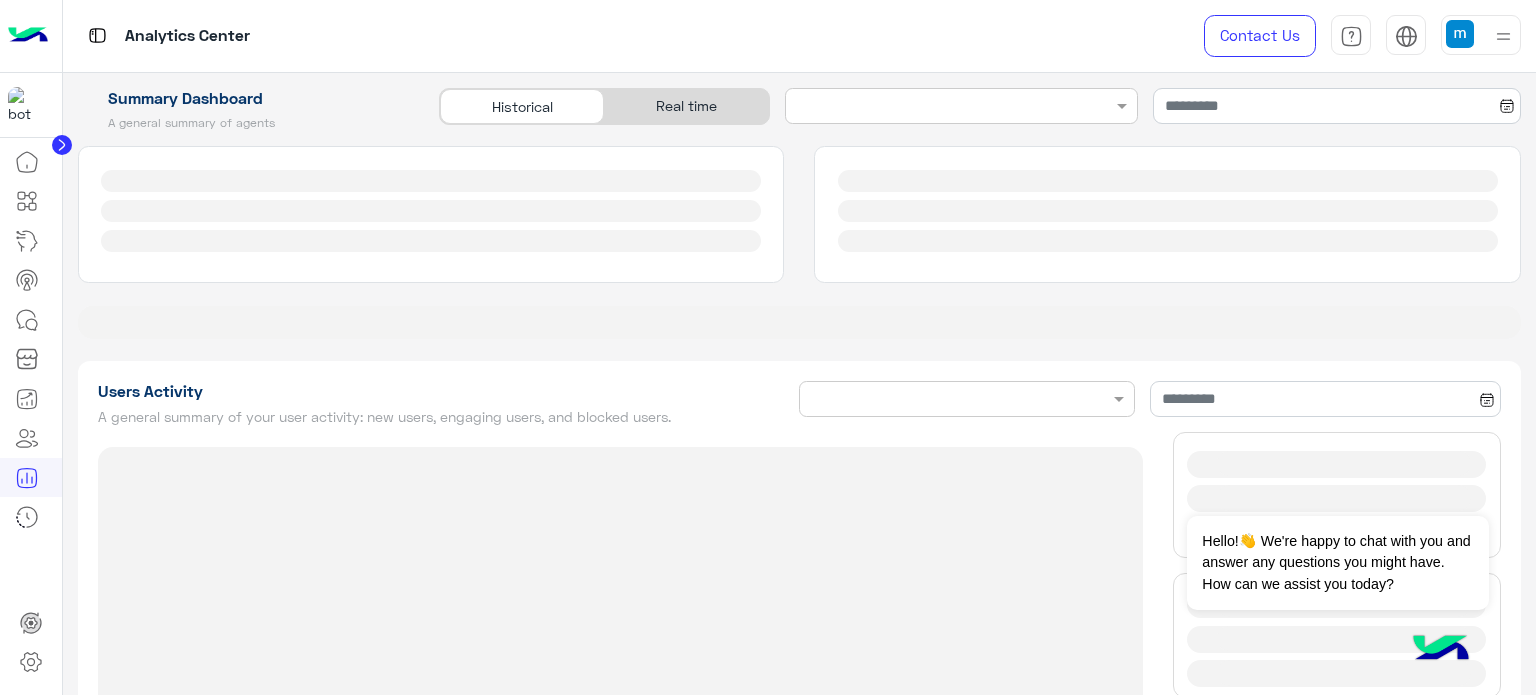 type on "**********" 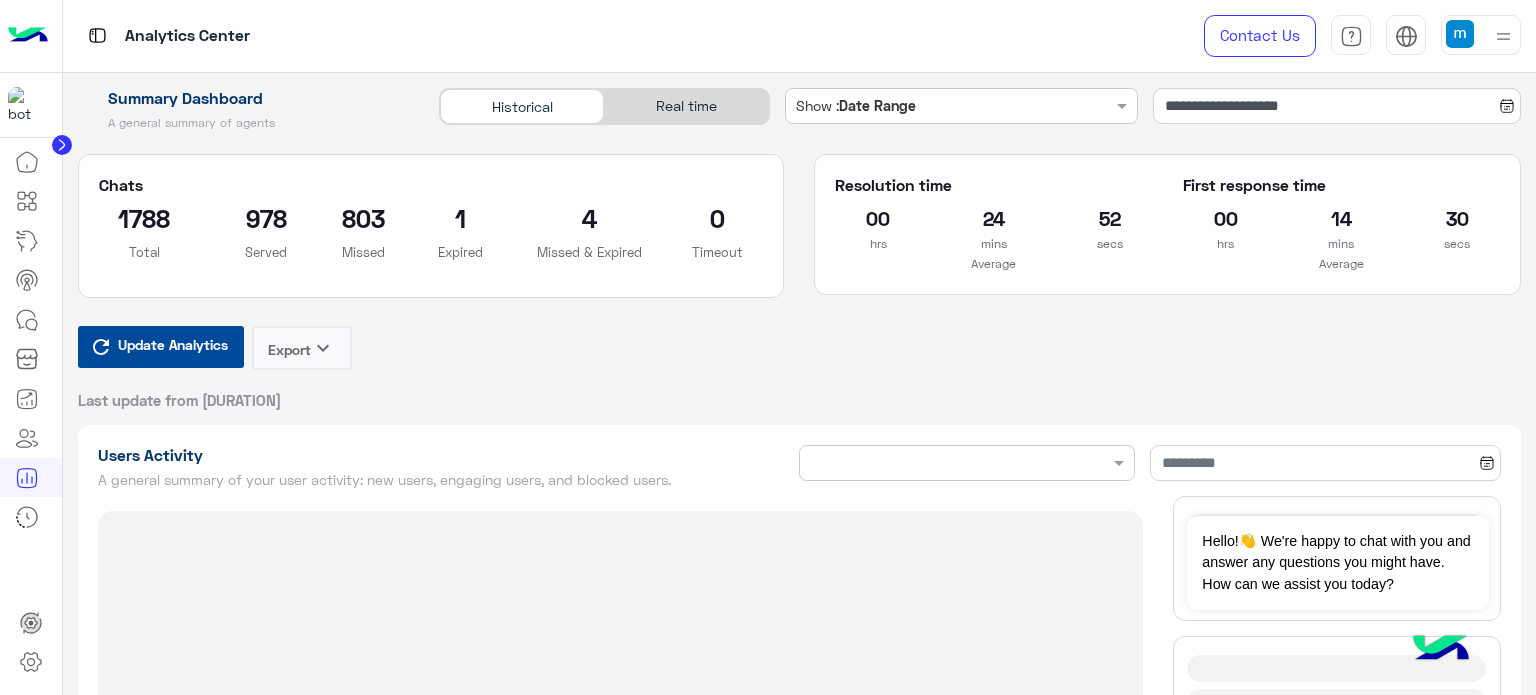 type on "**********" 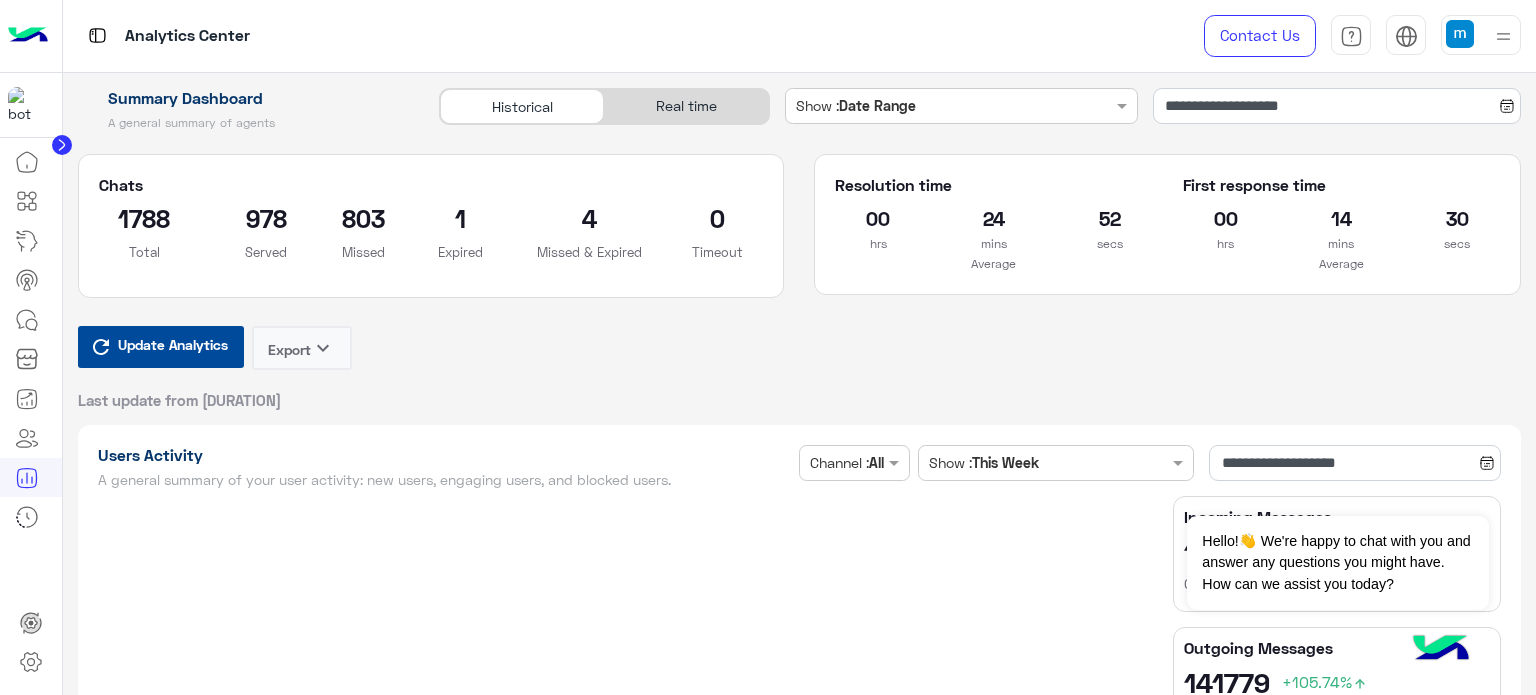 type on "**********" 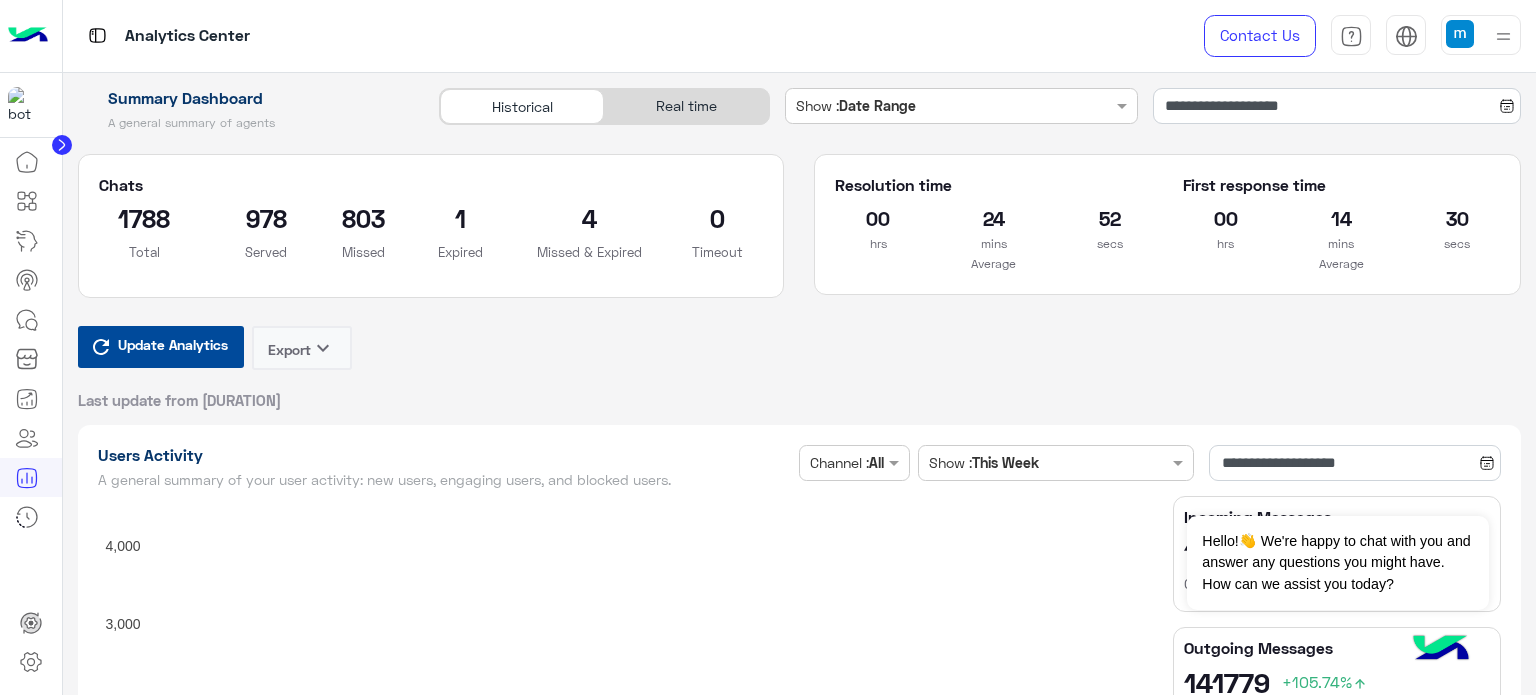 type on "**********" 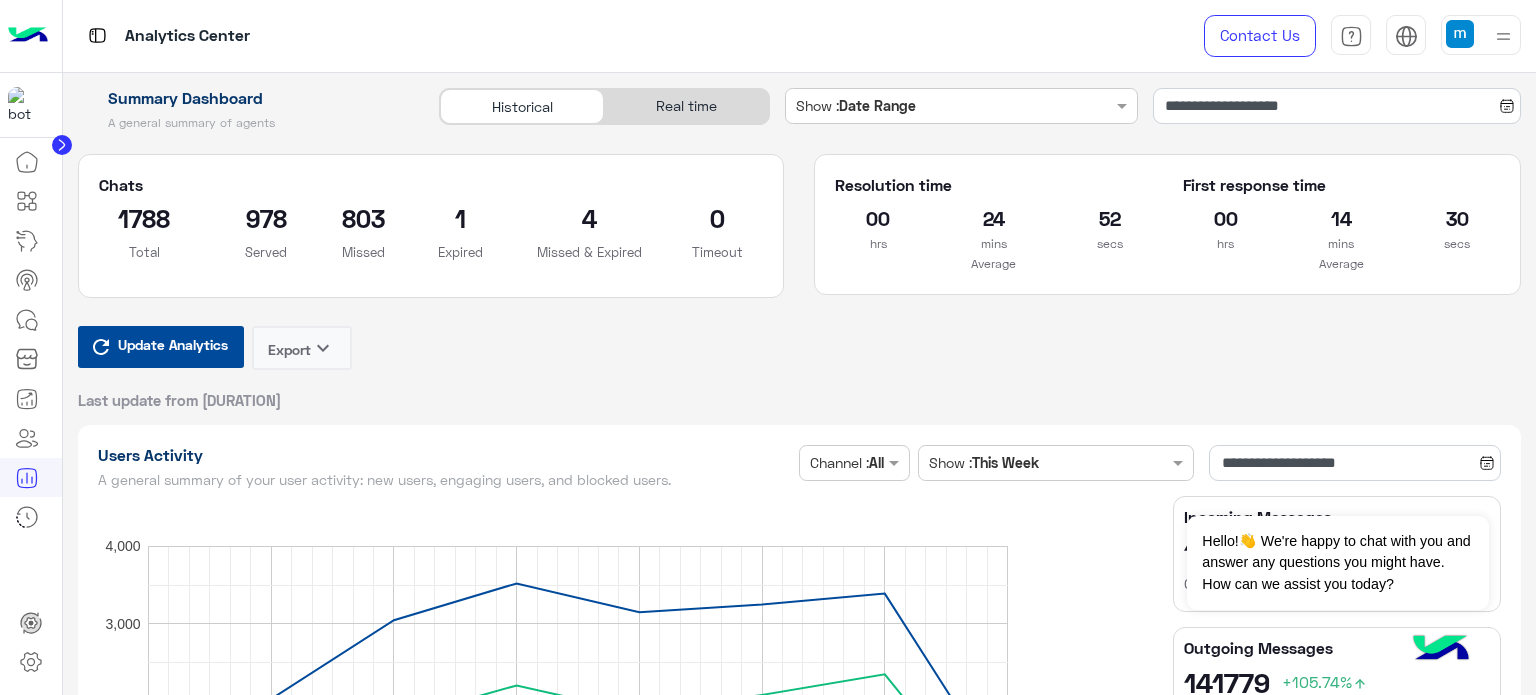 type on "**********" 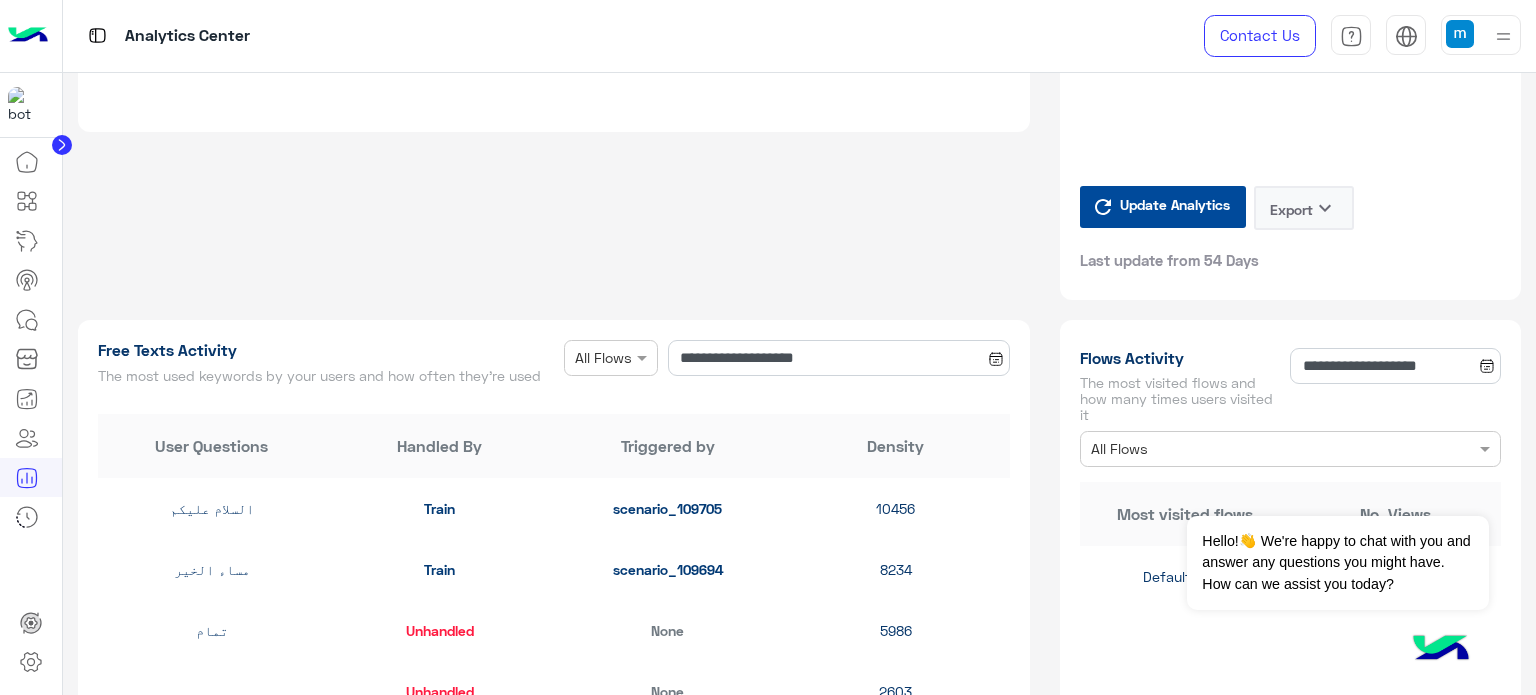 scroll, scrollTop: 2400, scrollLeft: 0, axis: vertical 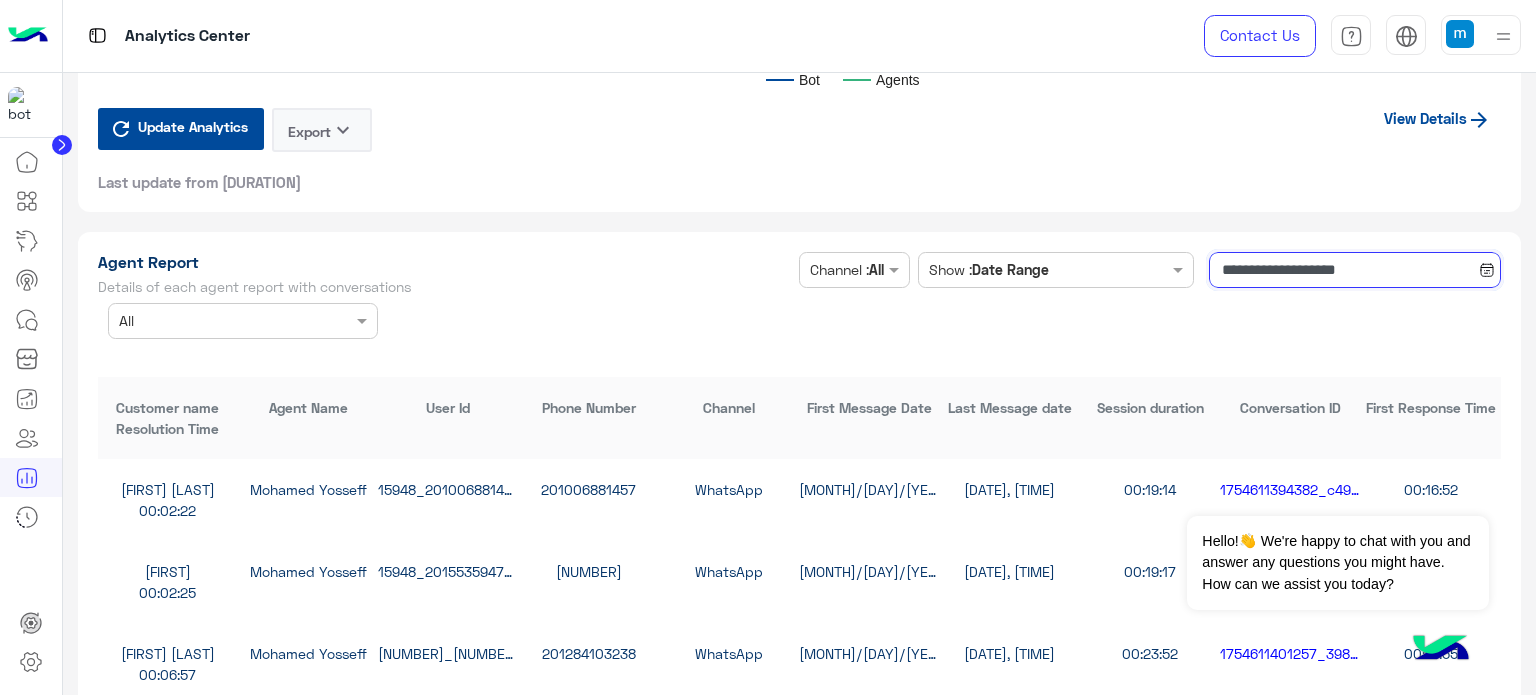 click on "**********" 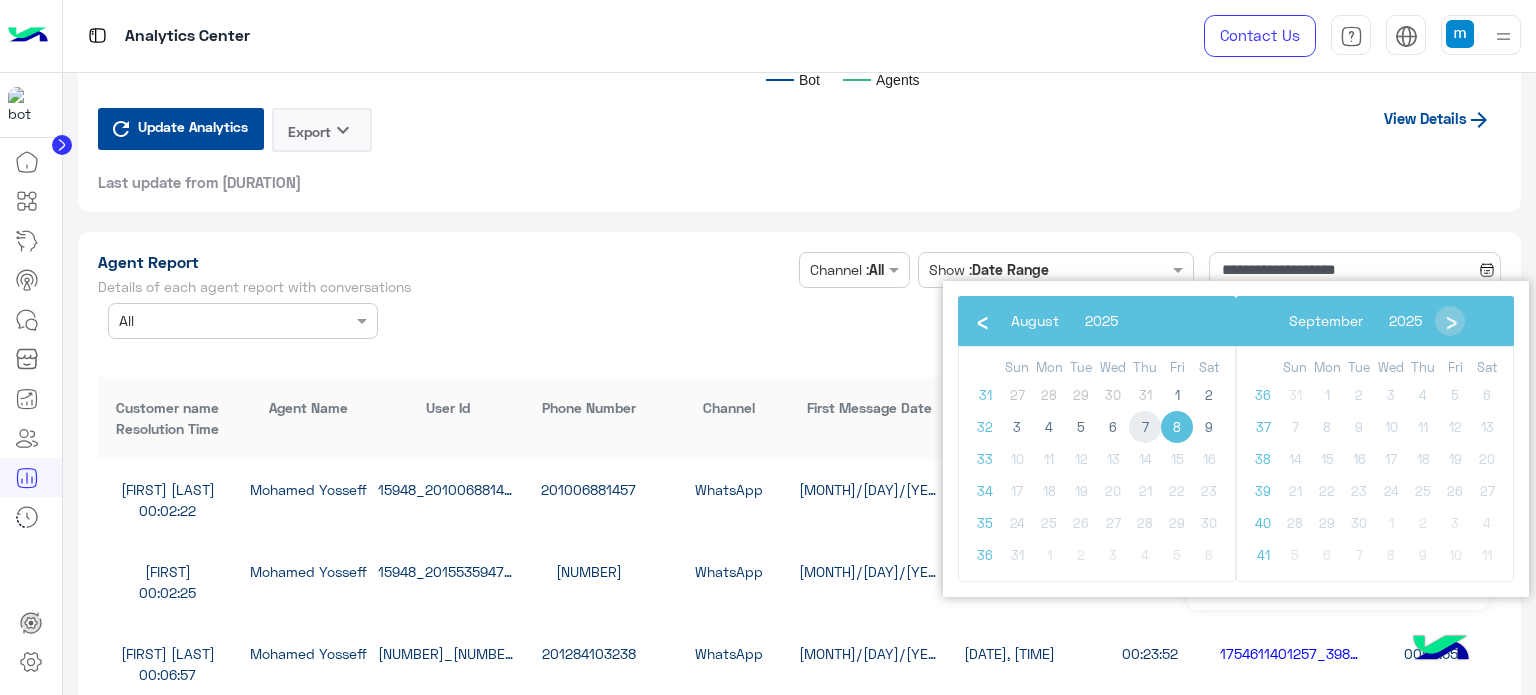 click on "7" 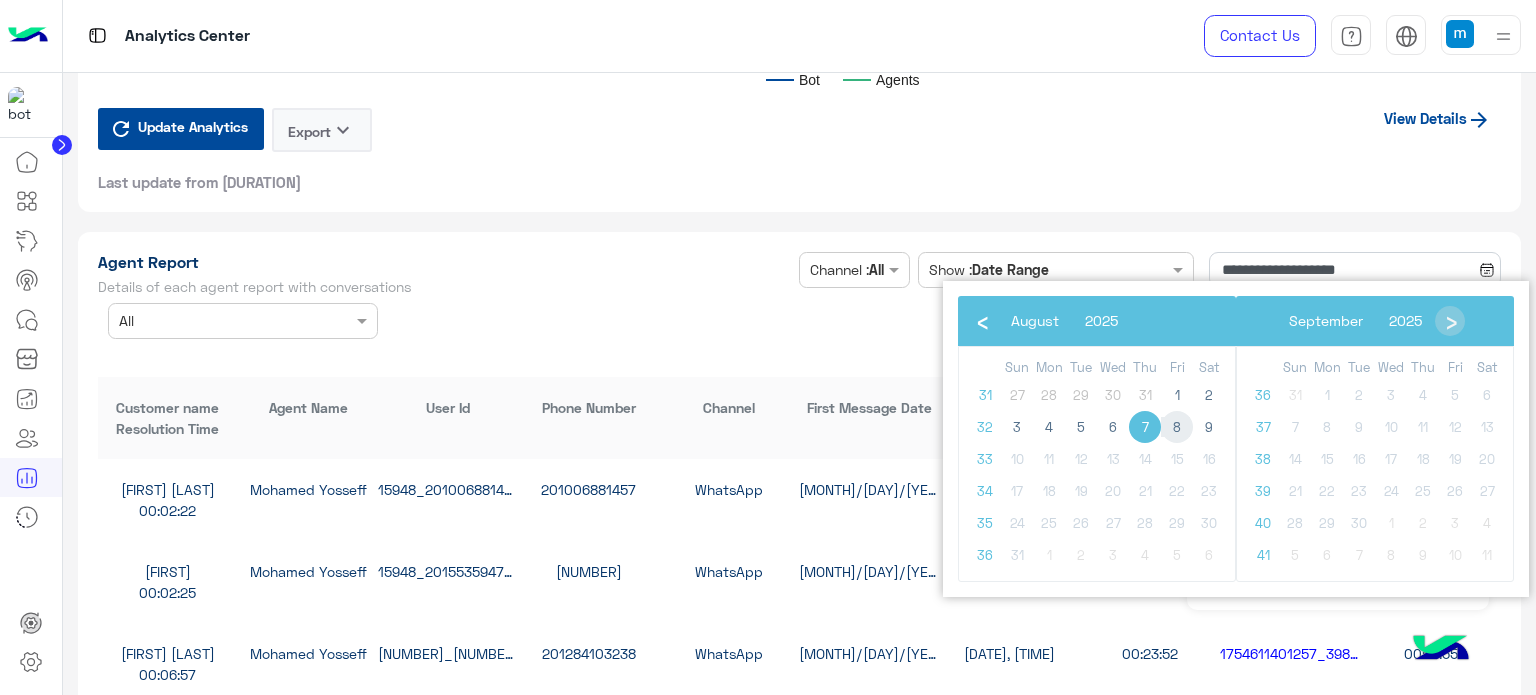 click on "8" 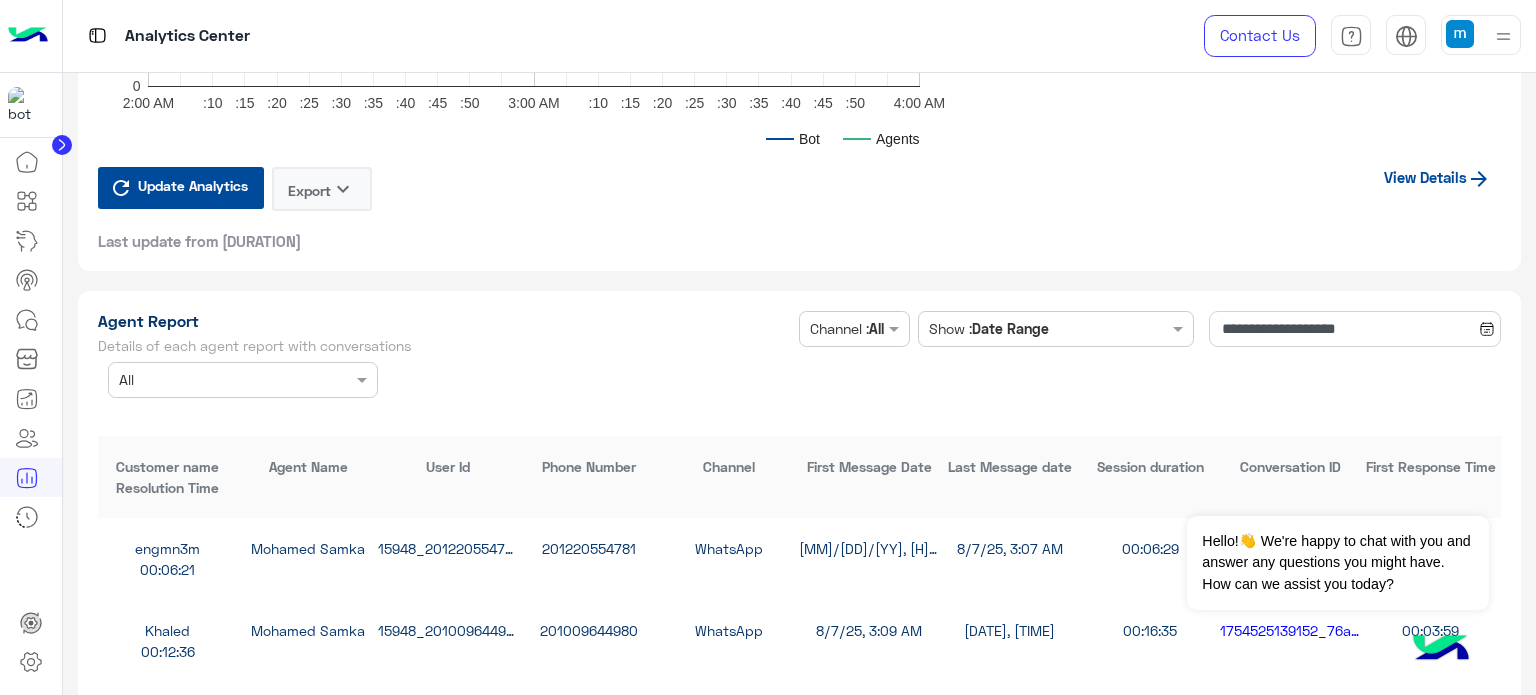 scroll, scrollTop: 5641, scrollLeft: 0, axis: vertical 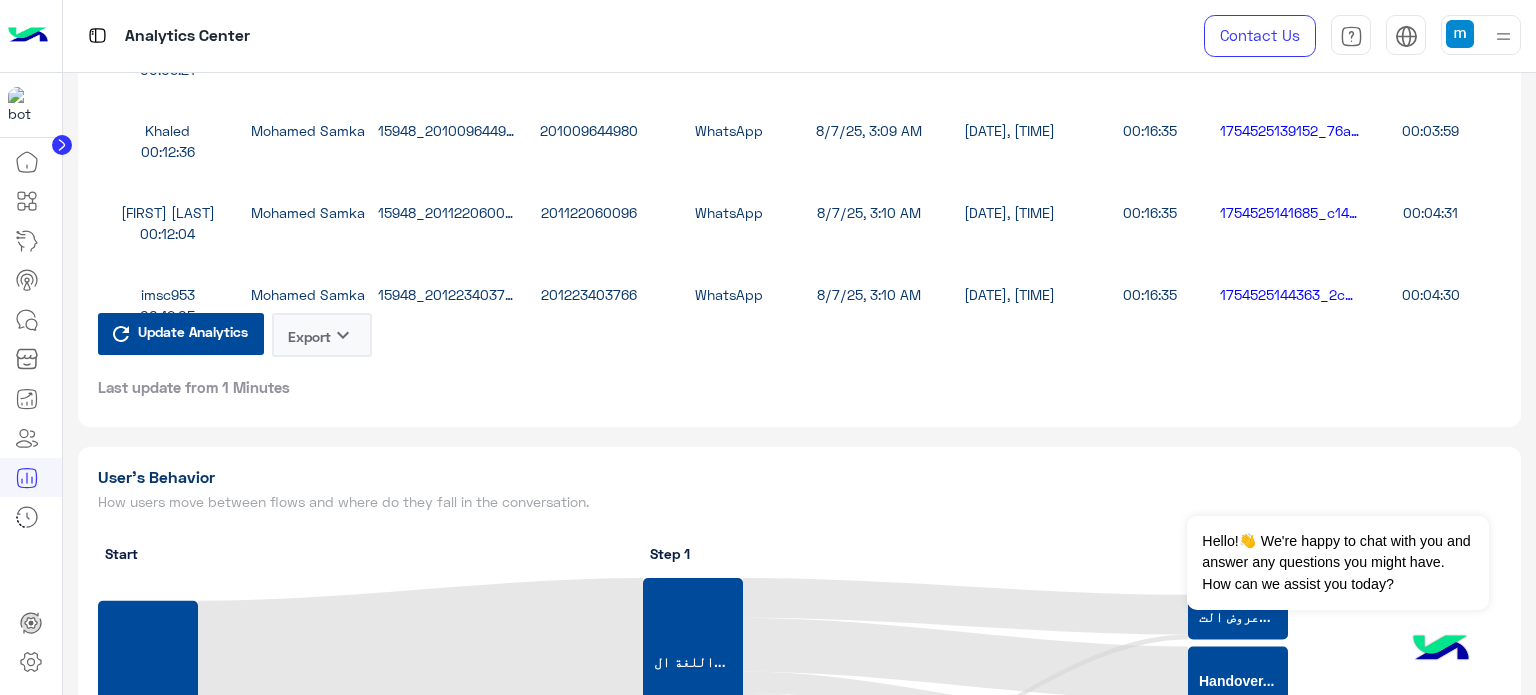 click on "Export   keyboard_arrow_down" 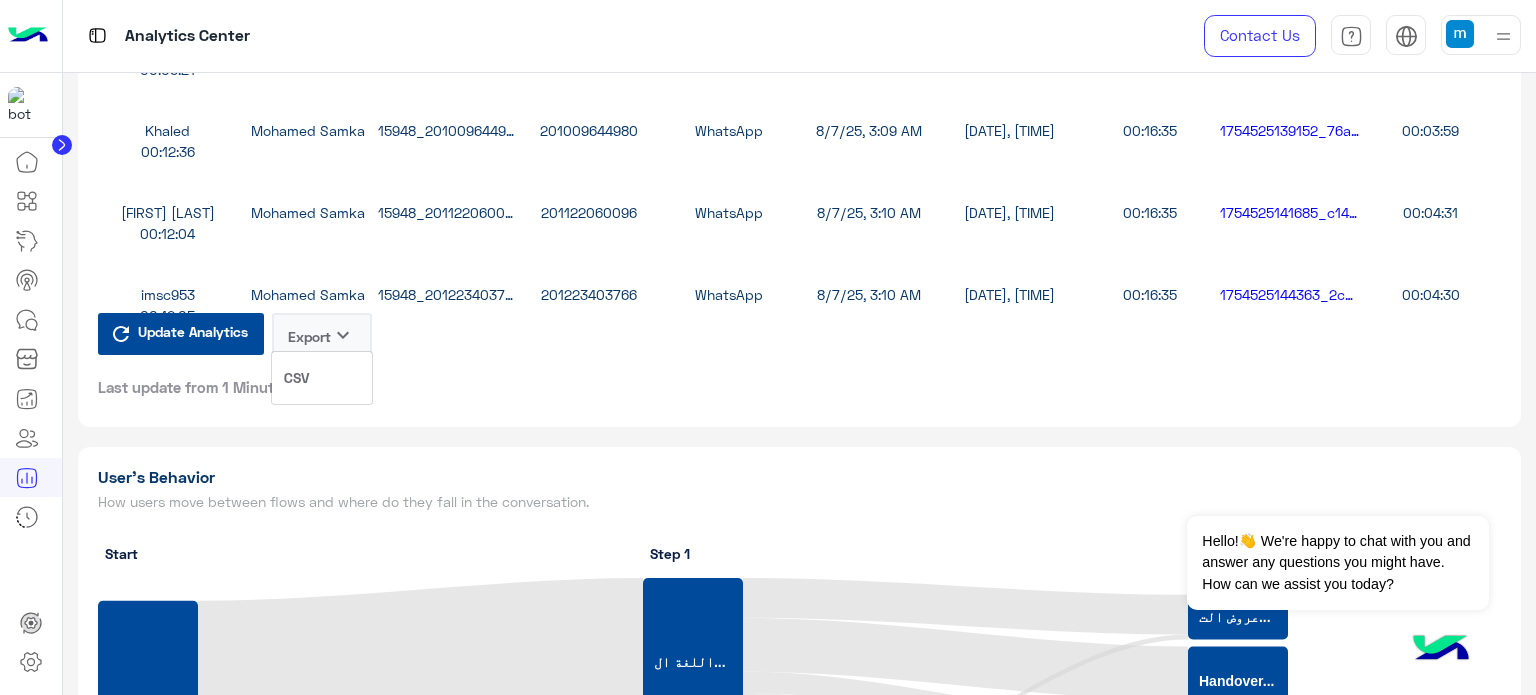 click on "CSV" 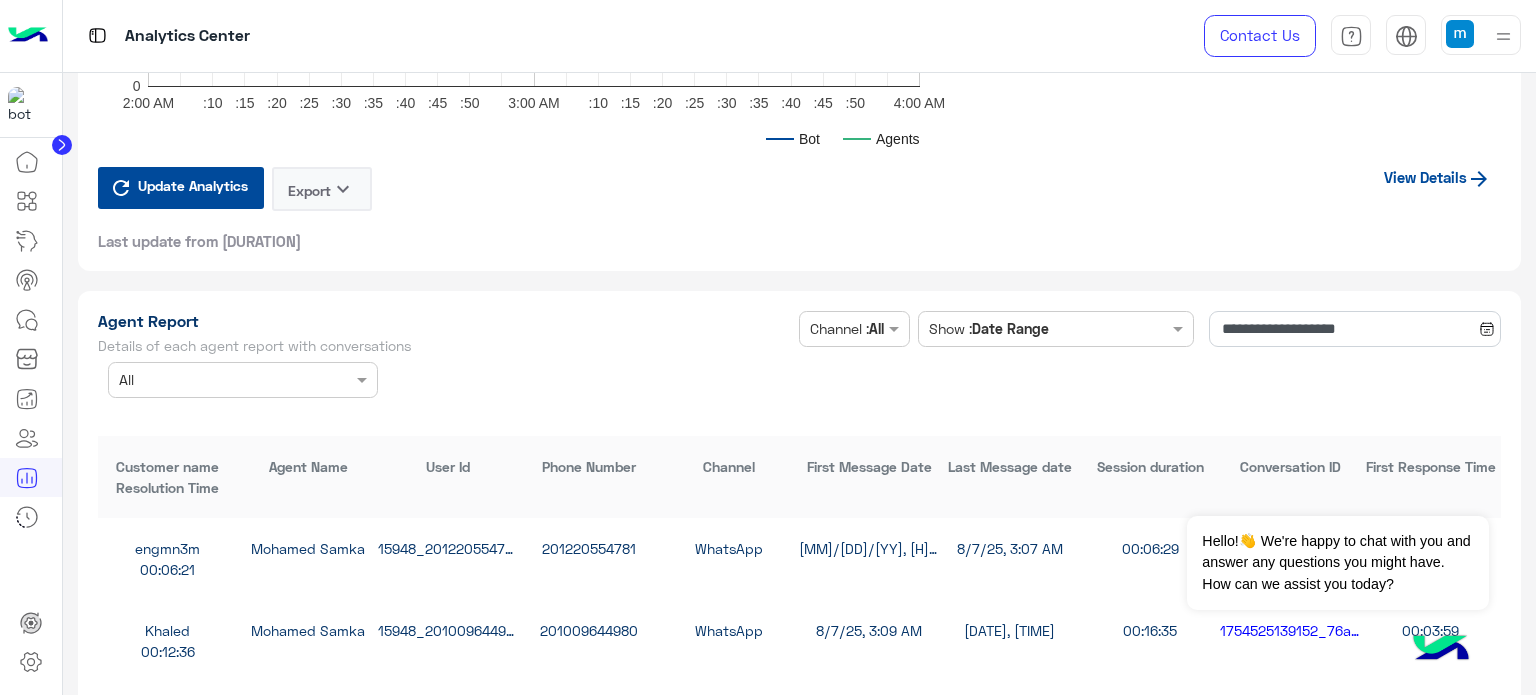 scroll, scrollTop: 5041, scrollLeft: 0, axis: vertical 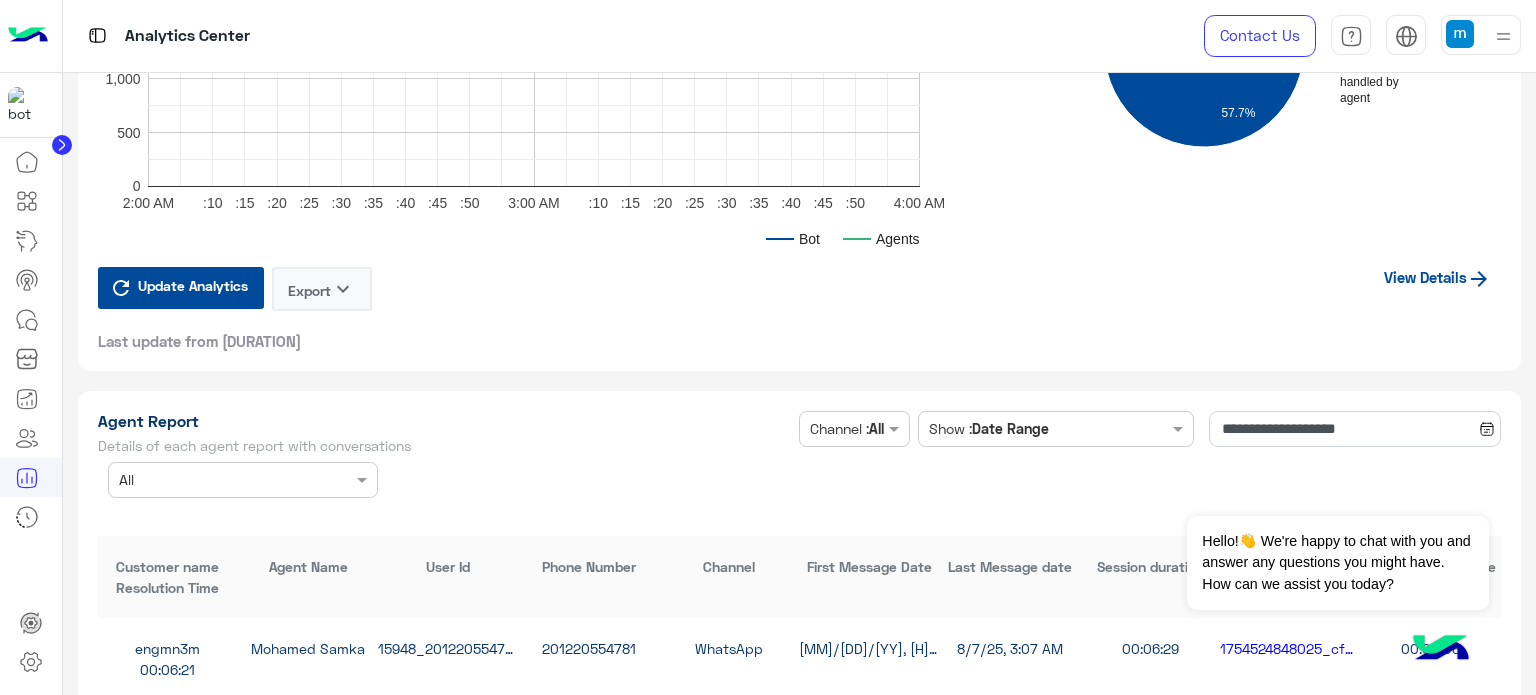 click on "Update Analytics  Export   keyboard_arrow_down Last update from 12 Hours  View Details" 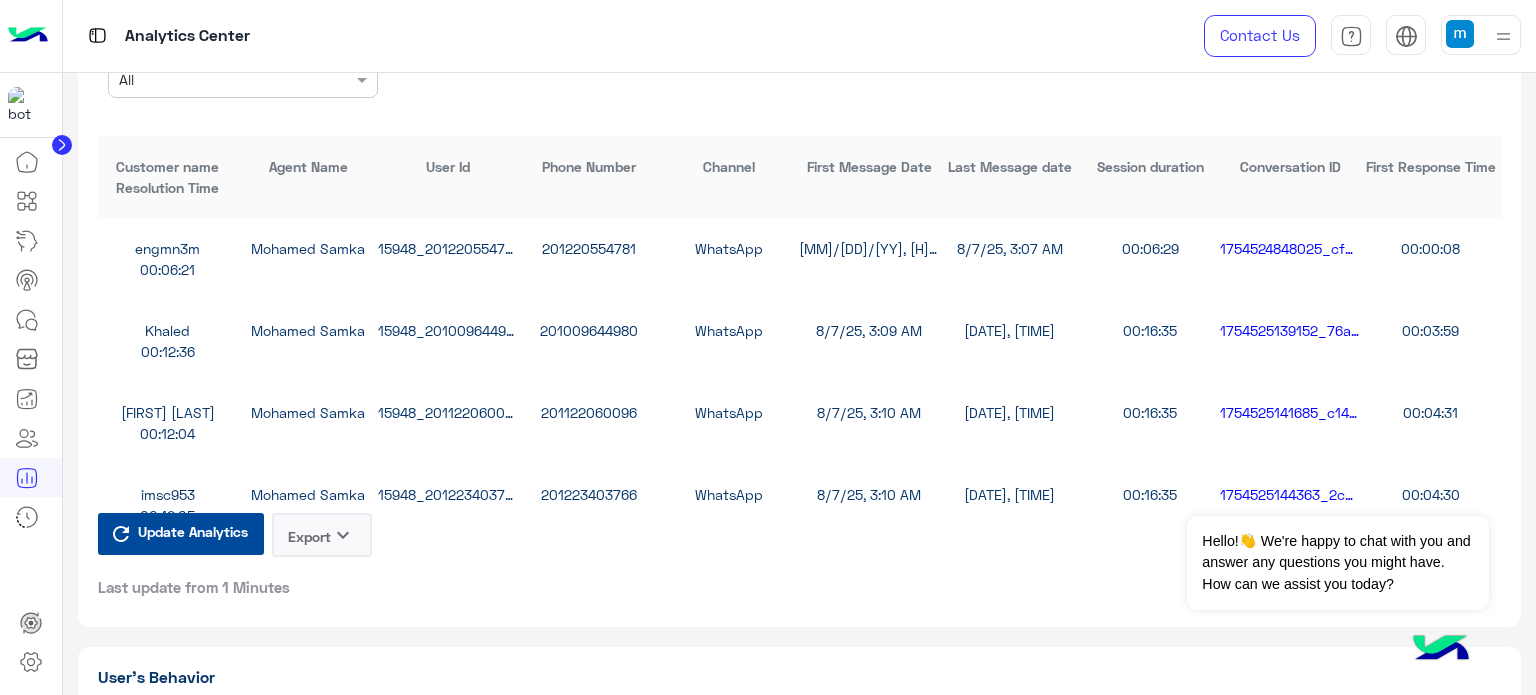 click on "Export   keyboard_arrow_down" 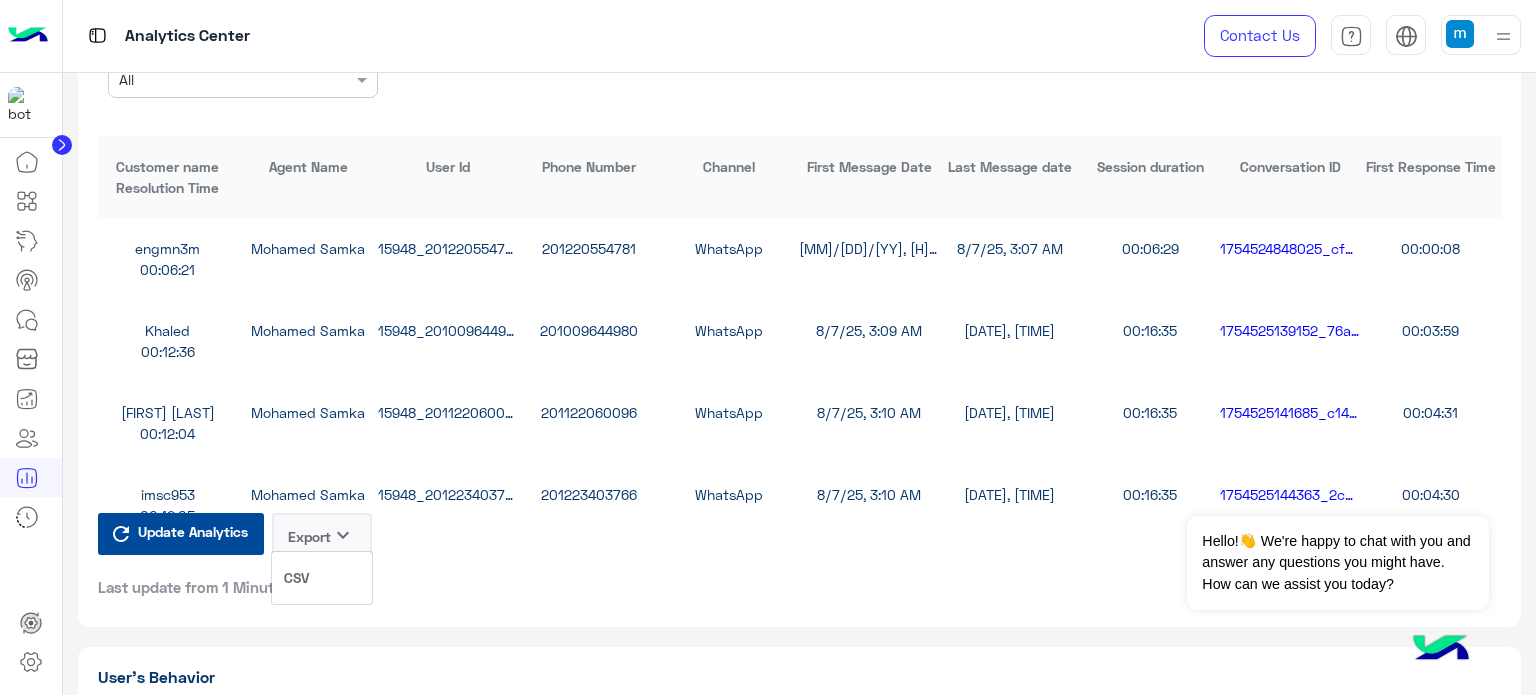 click on "CSV" 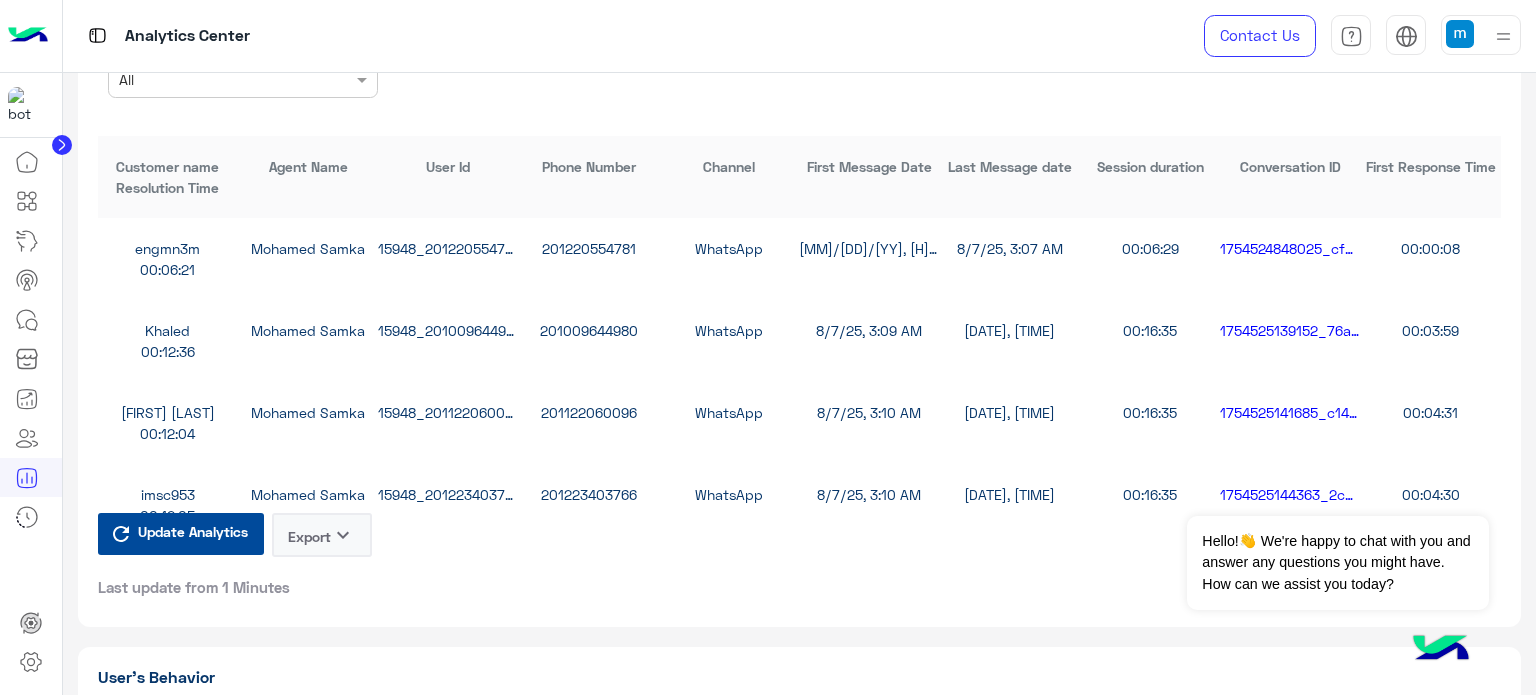 scroll, scrollTop: 5341, scrollLeft: 0, axis: vertical 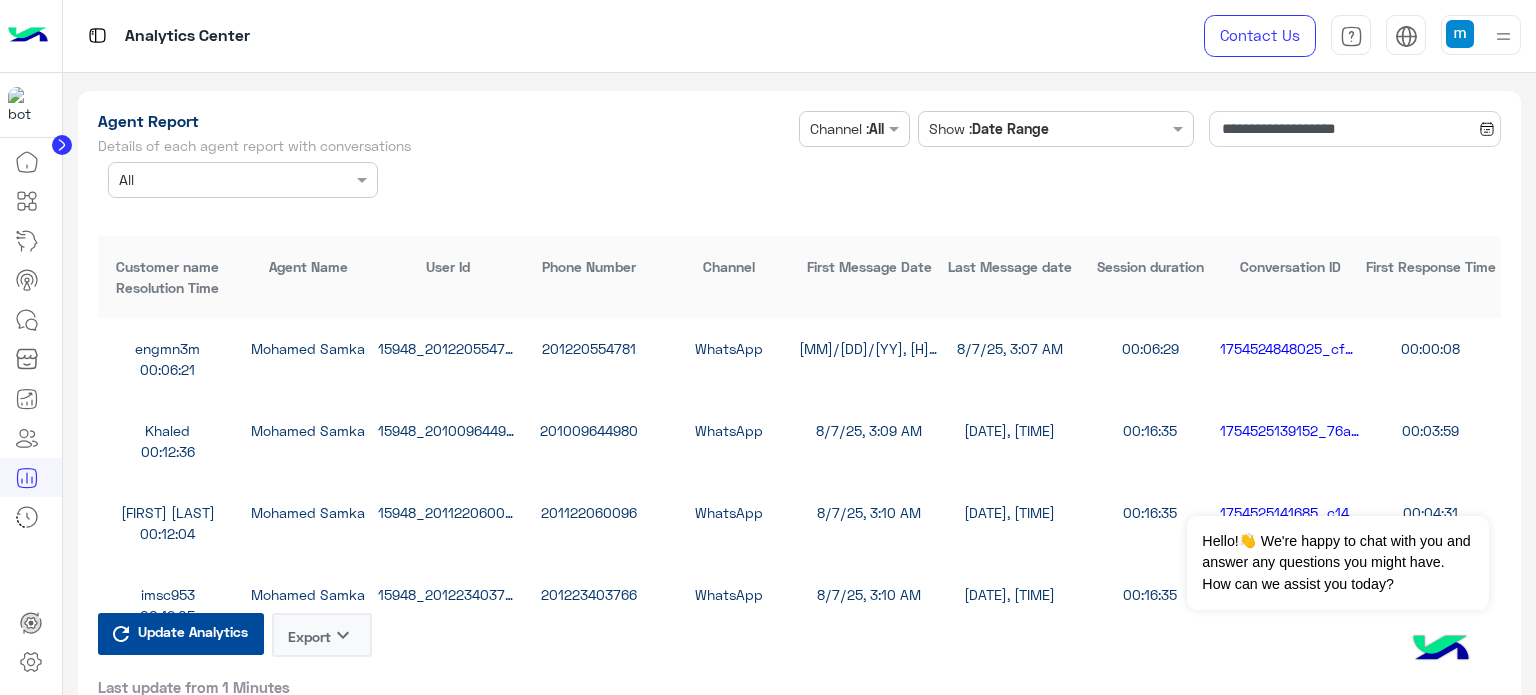 click on "keyboard_arrow_down" 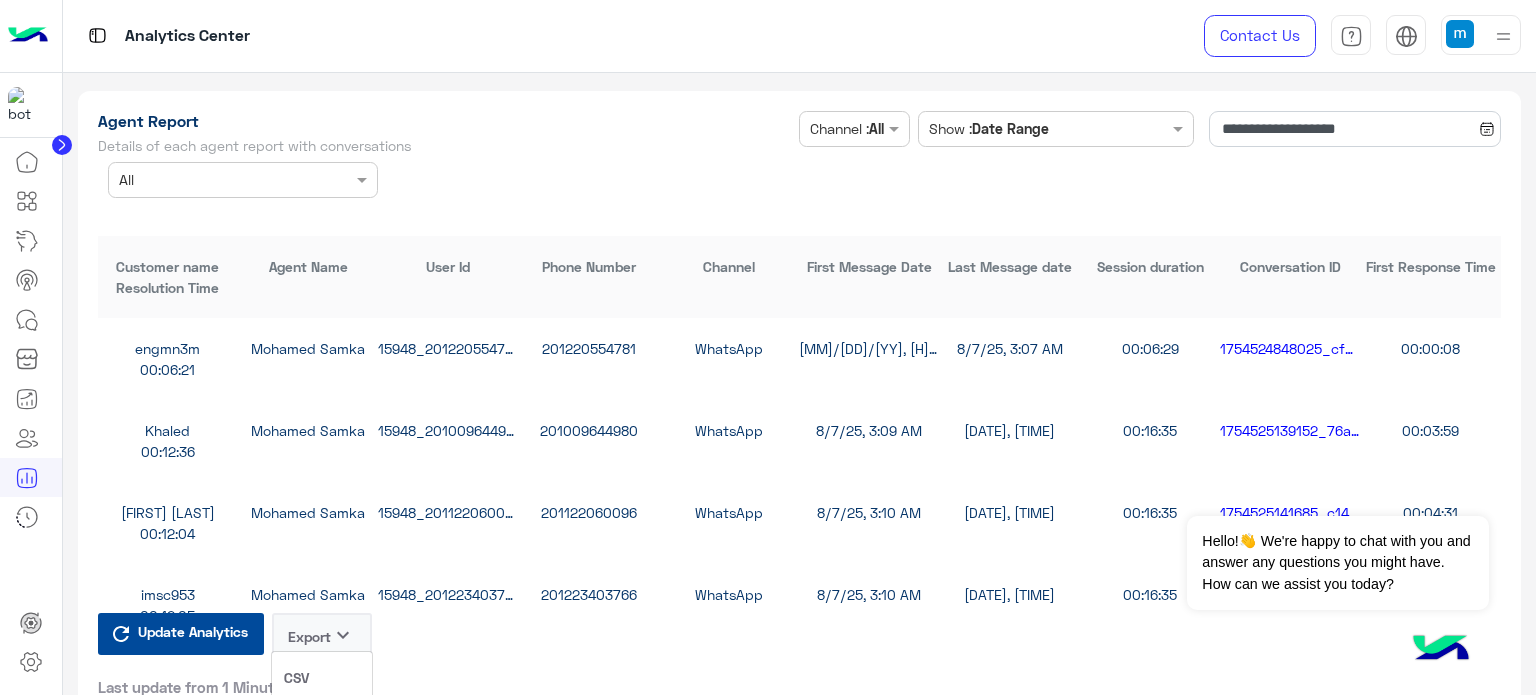drag, startPoint x: 307, startPoint y: 675, endPoint x: 676, endPoint y: 643, distance: 370.38495 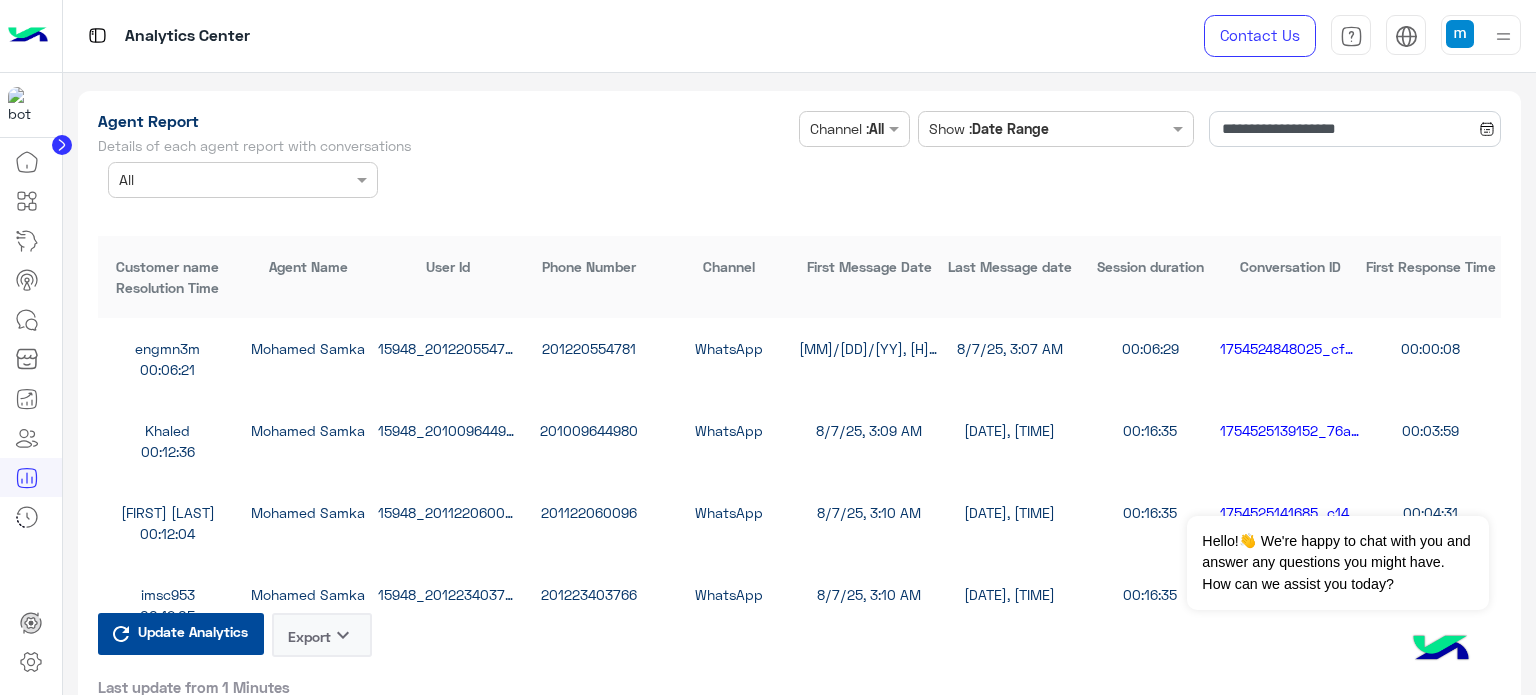 scroll, scrollTop: 5241, scrollLeft: 0, axis: vertical 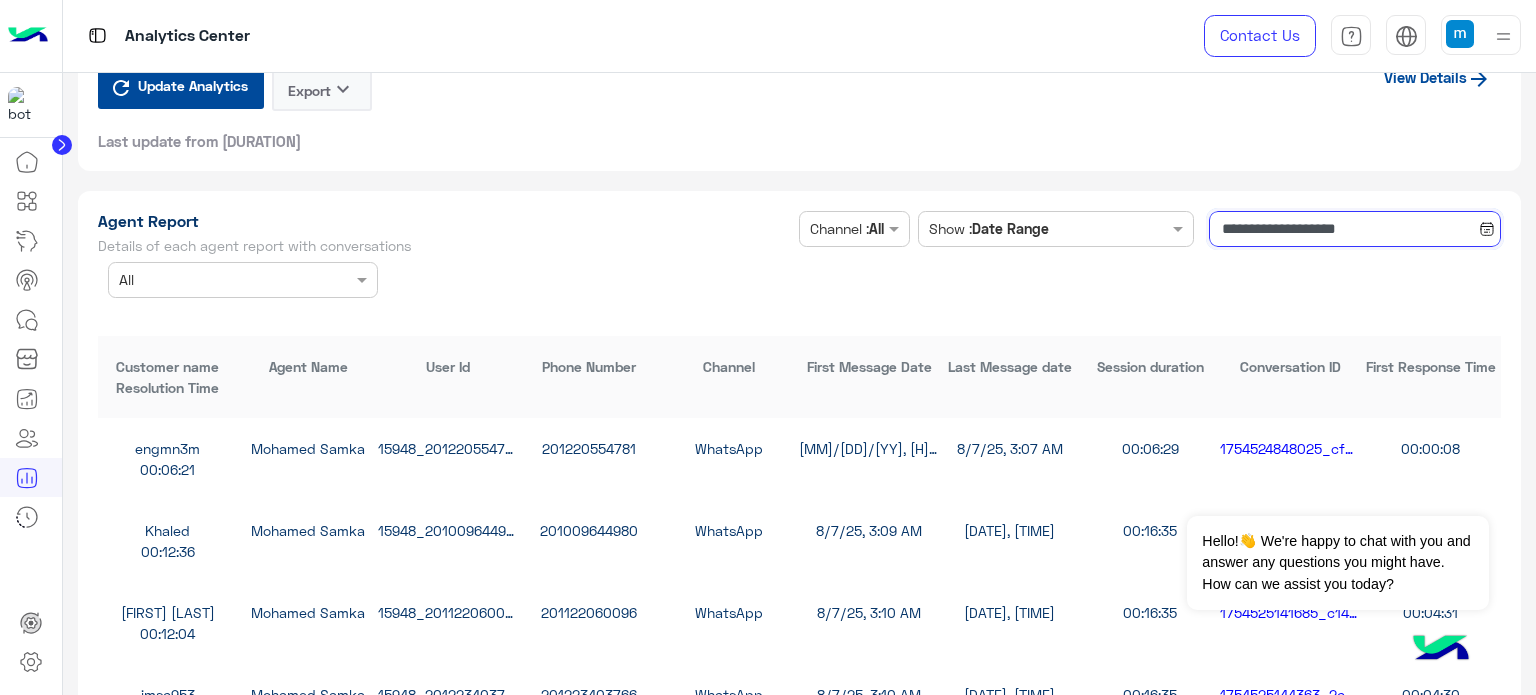 click on "**********" 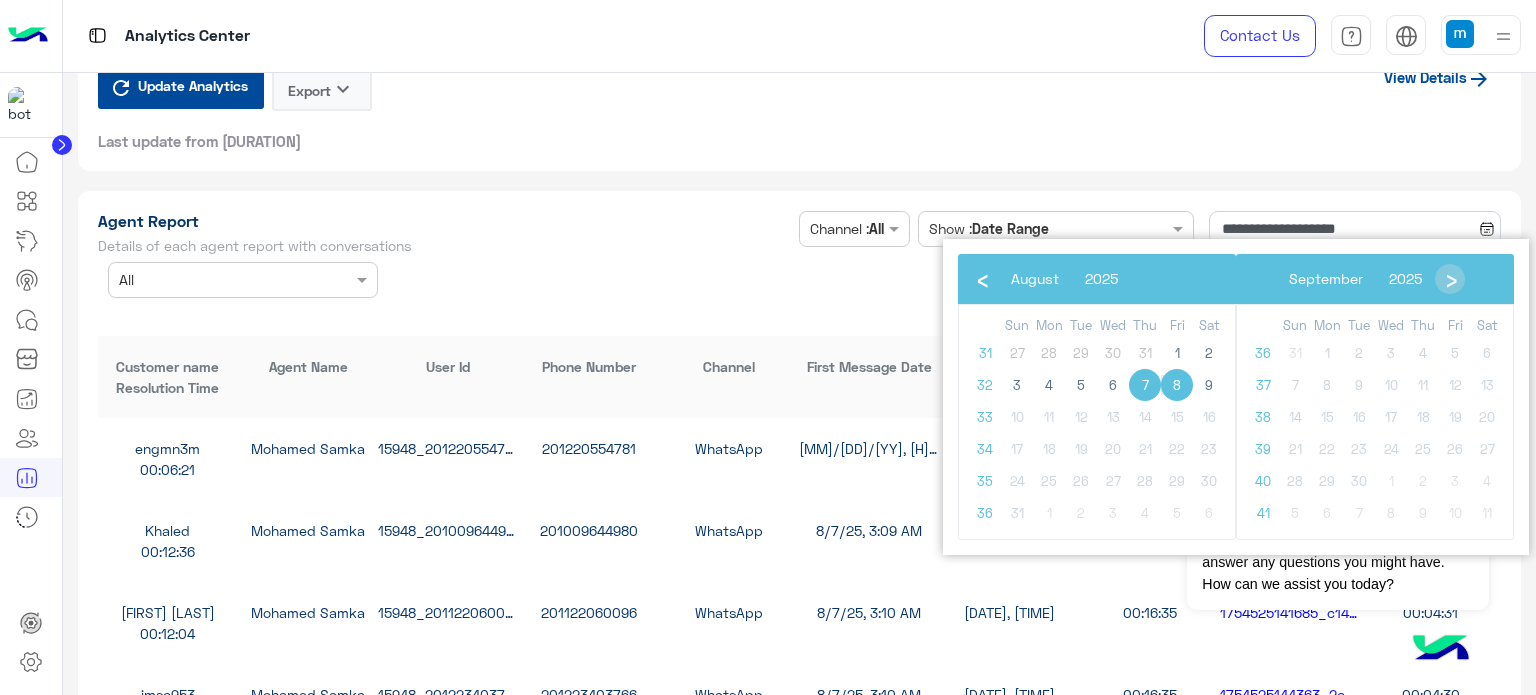 click on "7" 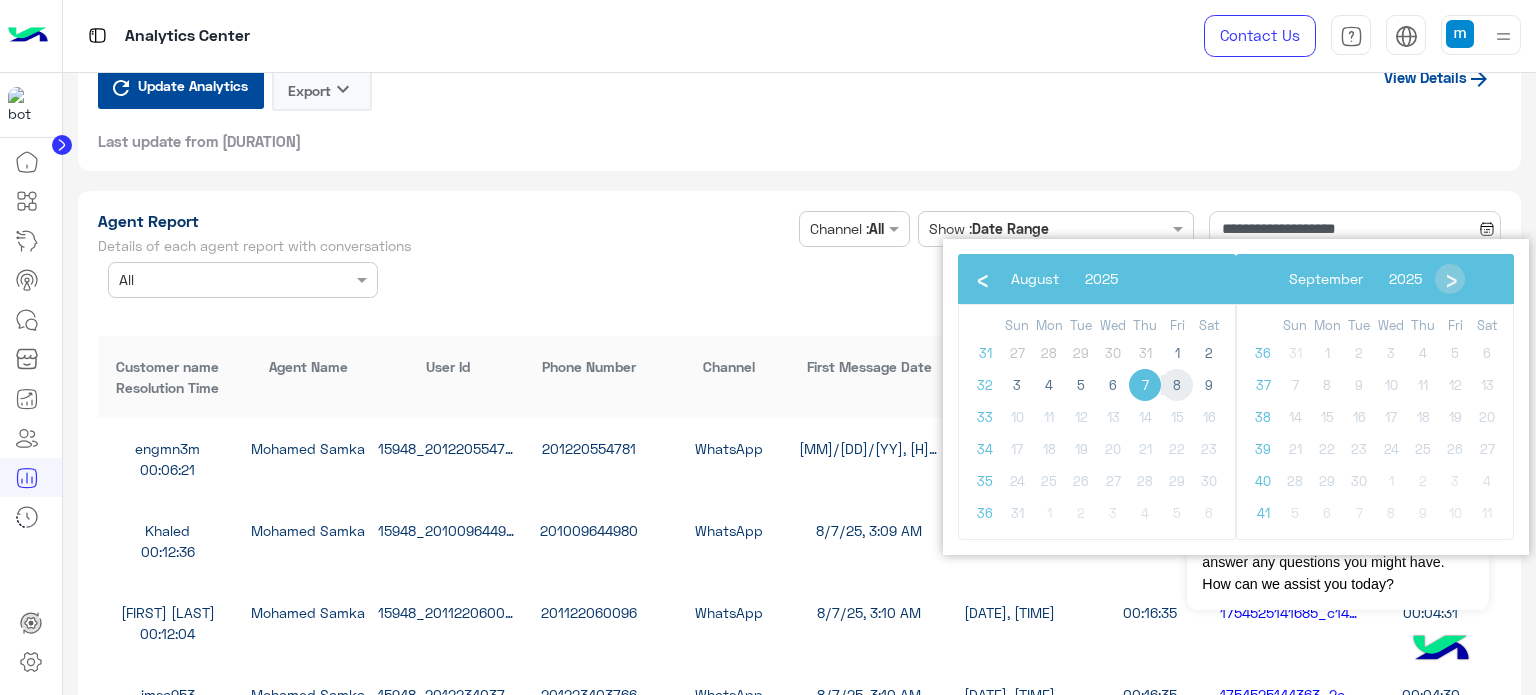 click on "8" 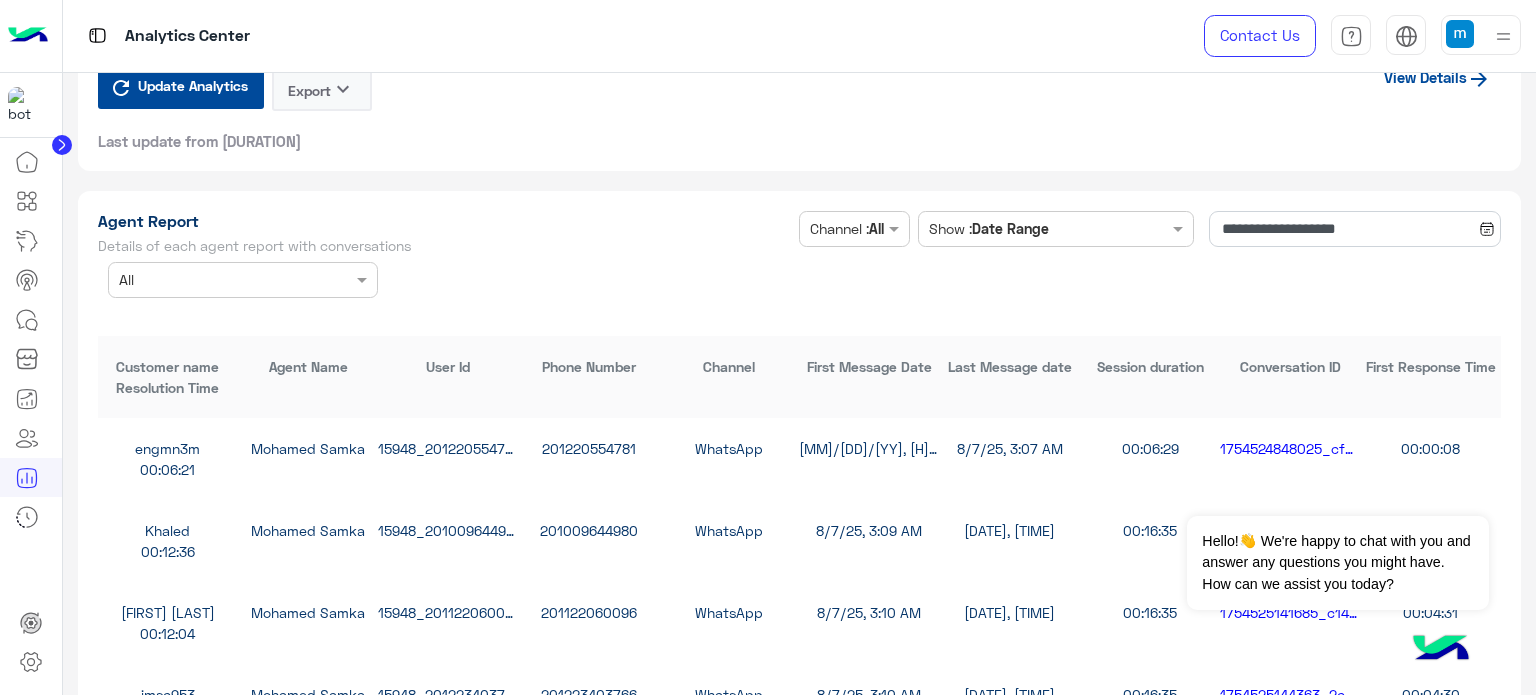 scroll, scrollTop: 5041, scrollLeft: 0, axis: vertical 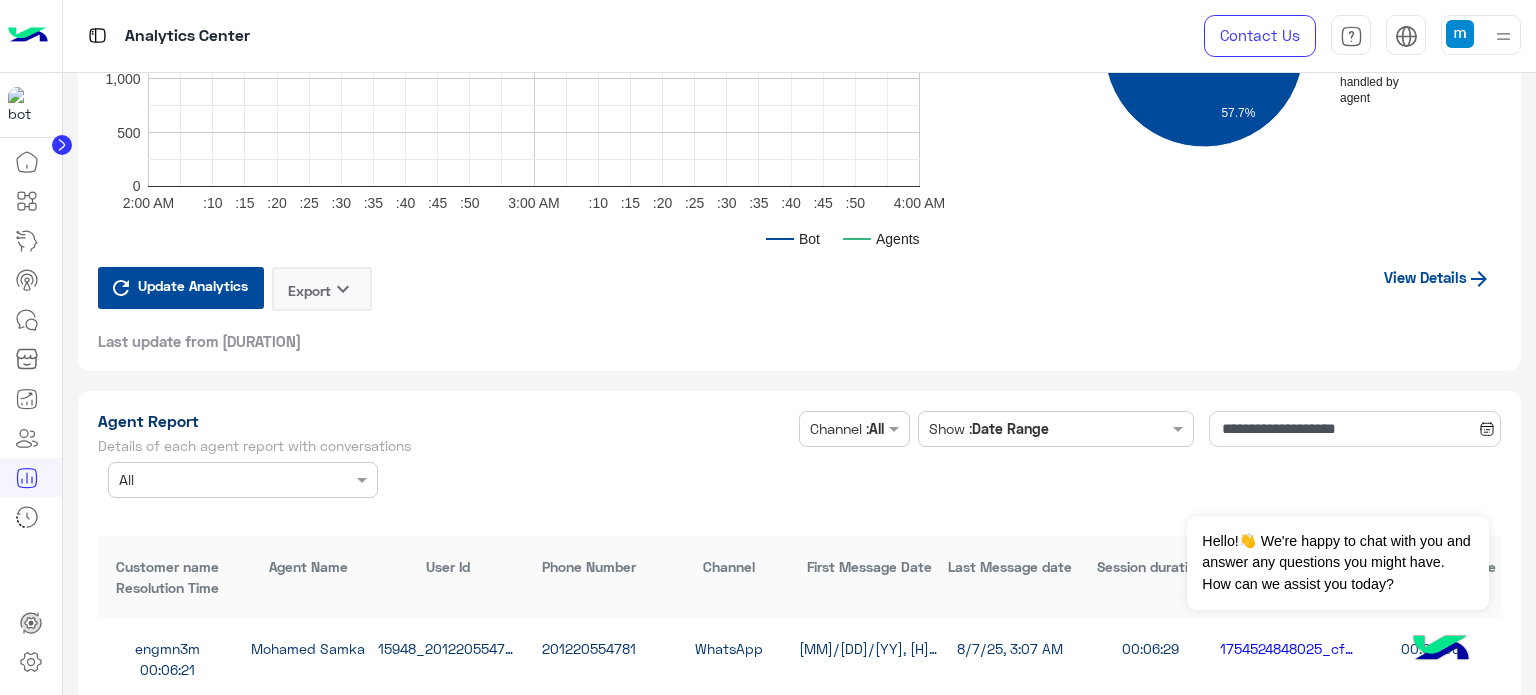 click on "View Details" 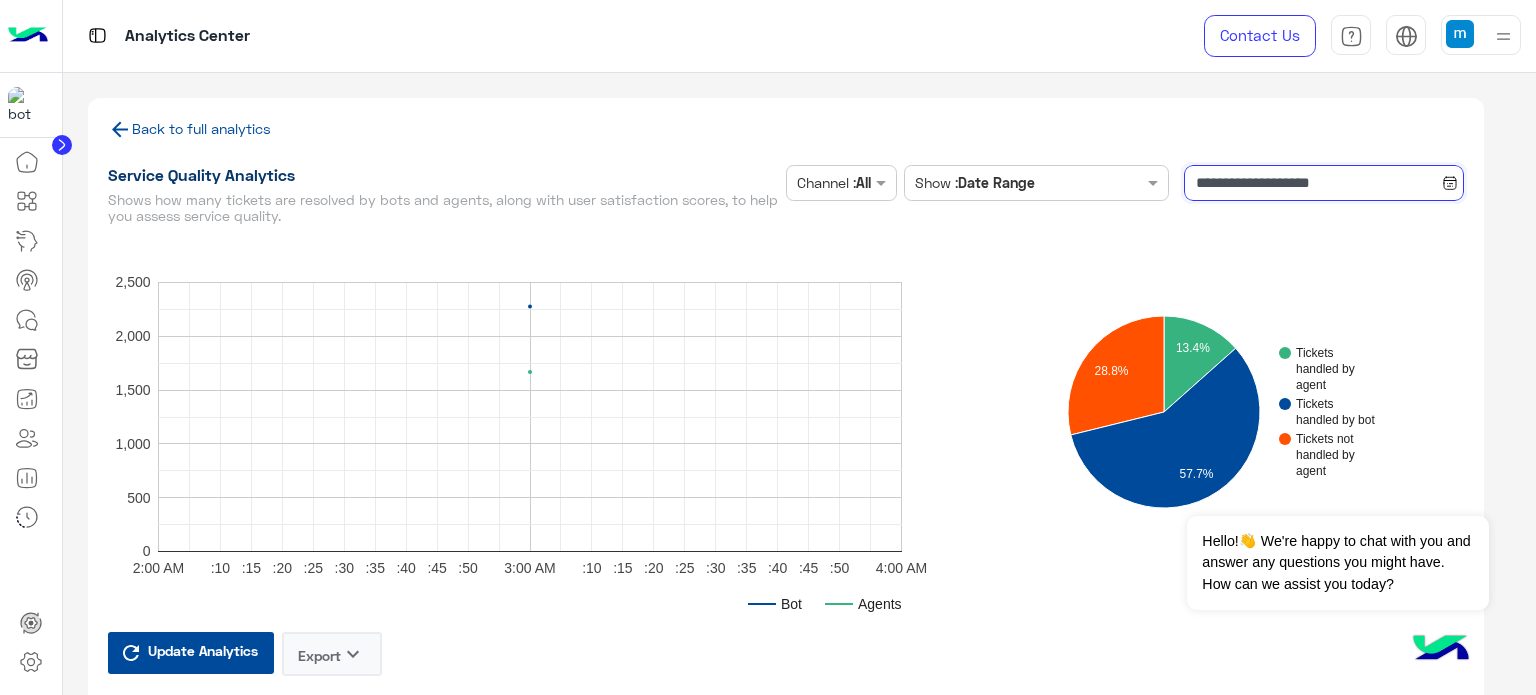 click on "**********" 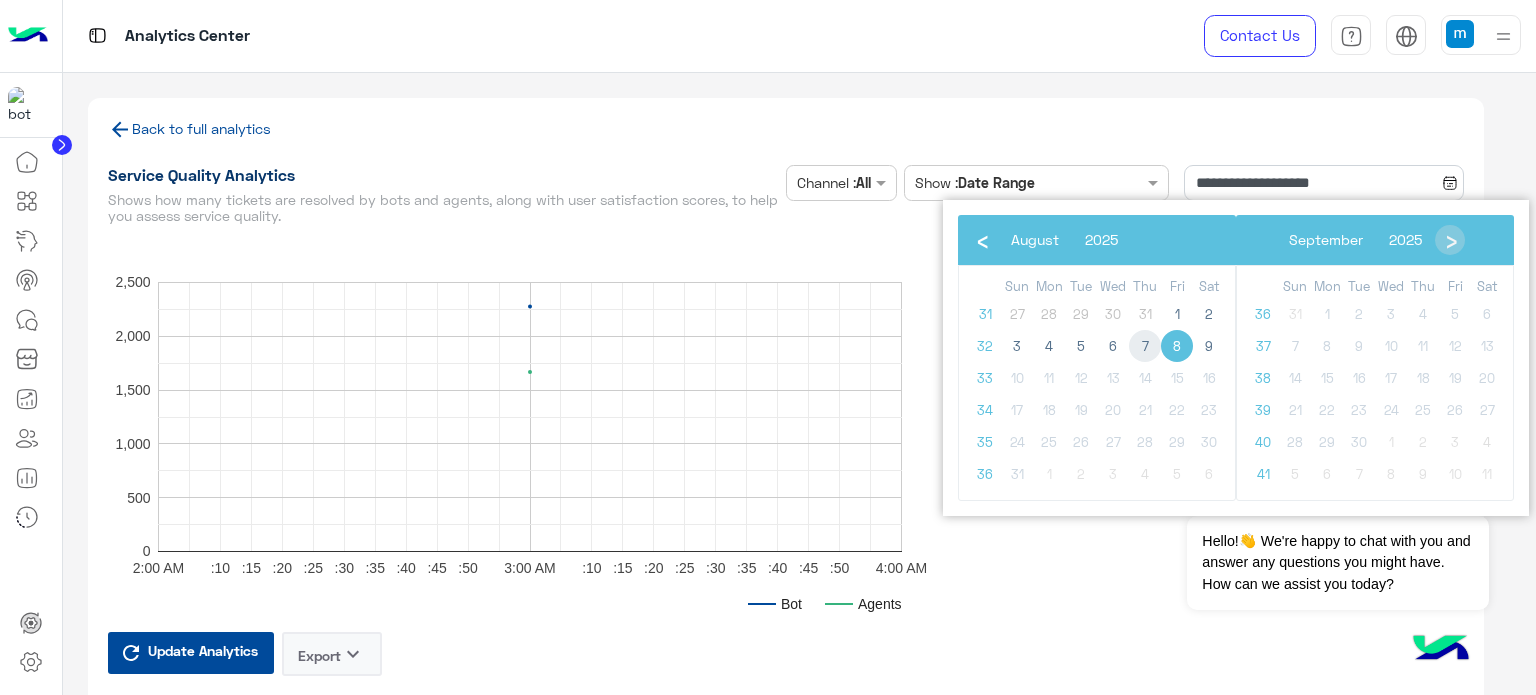 click on "7" 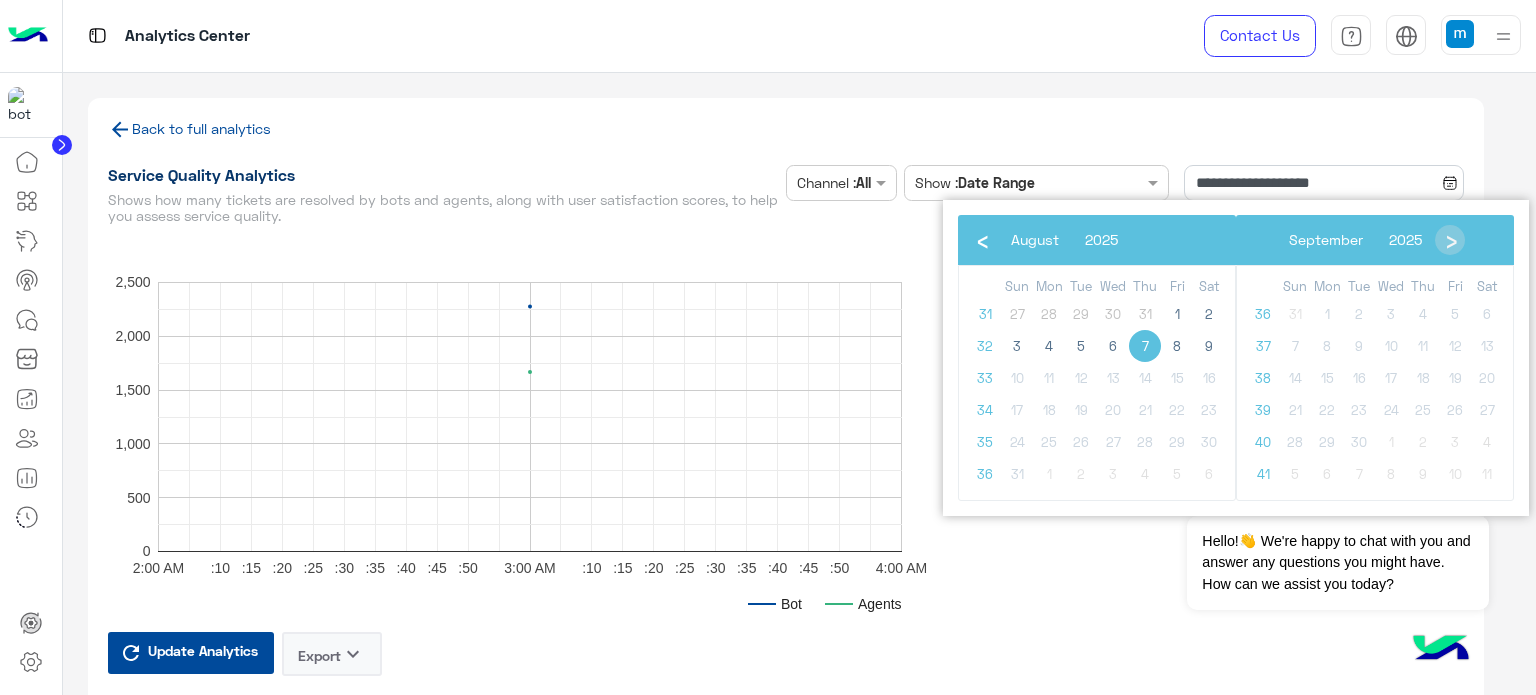click on "7" 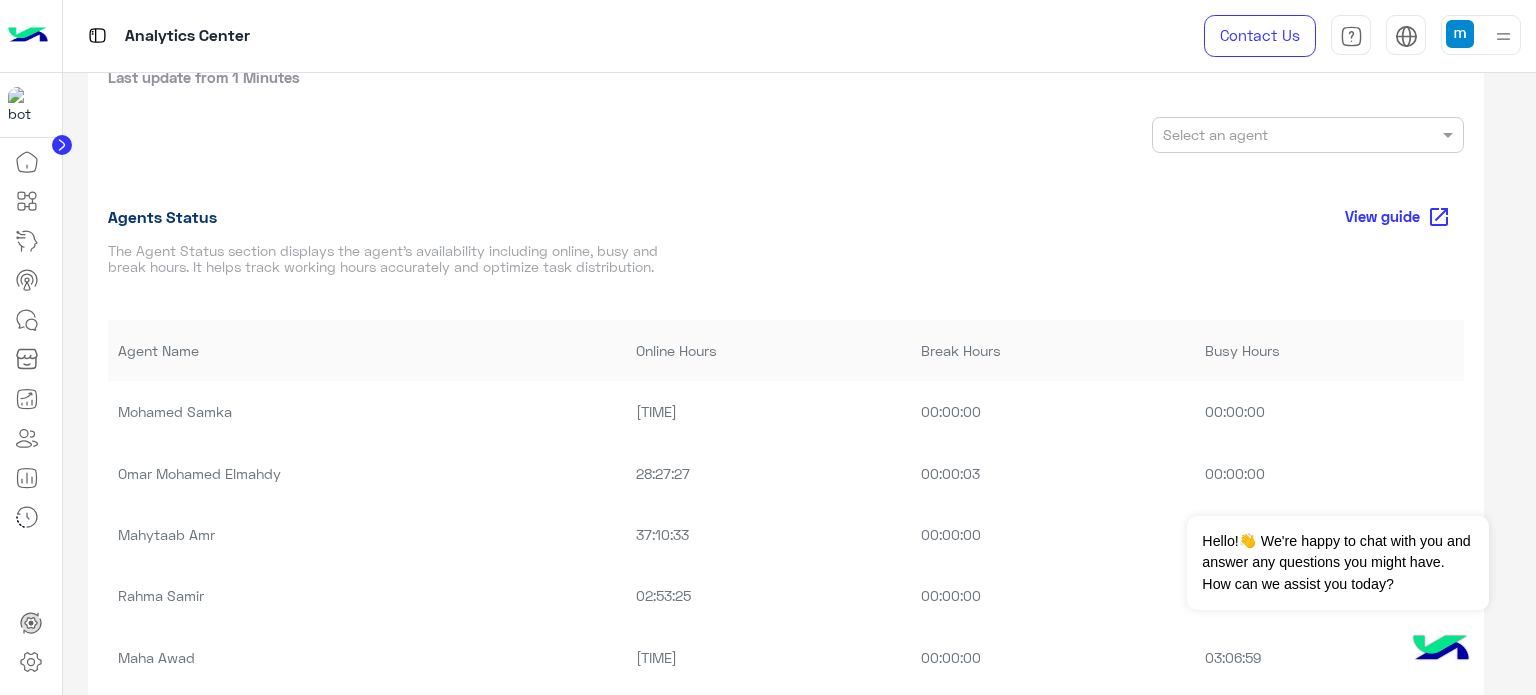 scroll, scrollTop: 1400, scrollLeft: 0, axis: vertical 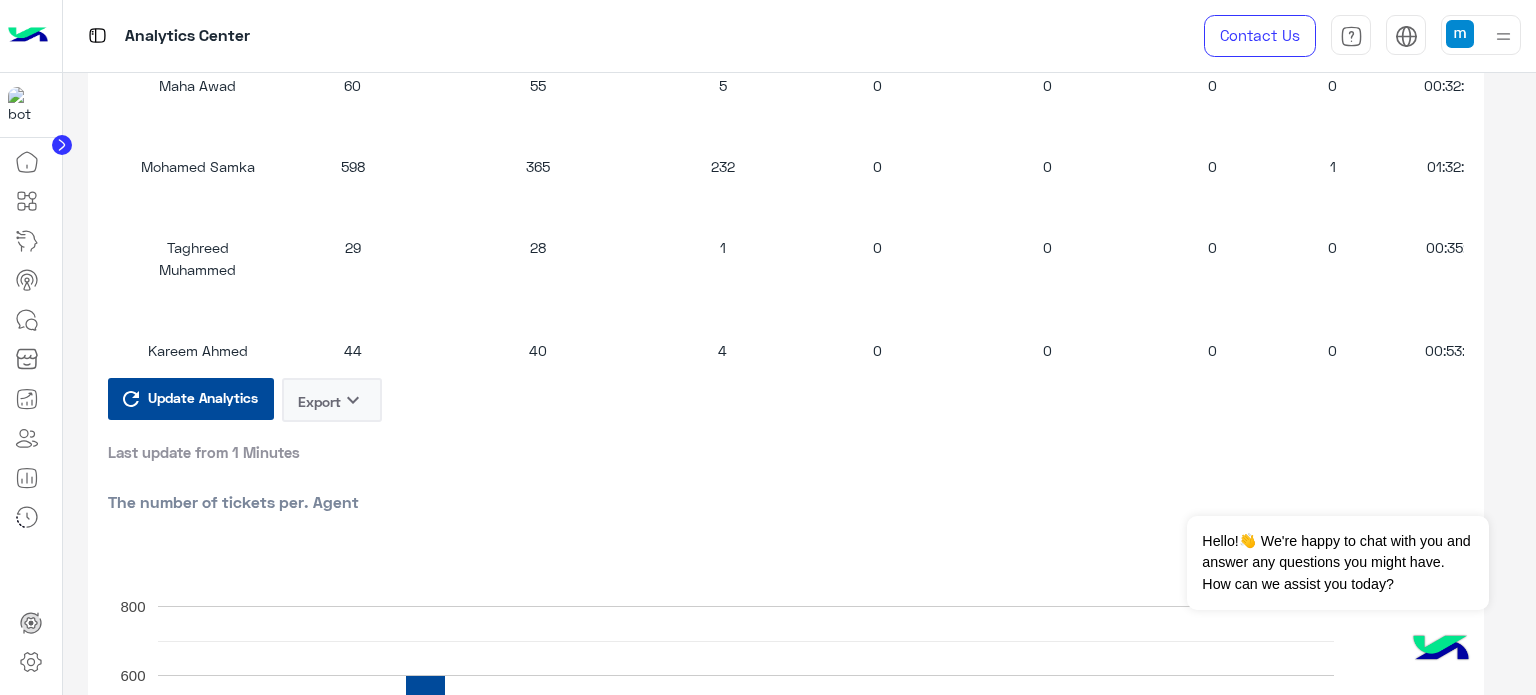 click on "Export   keyboard_arrow_down" 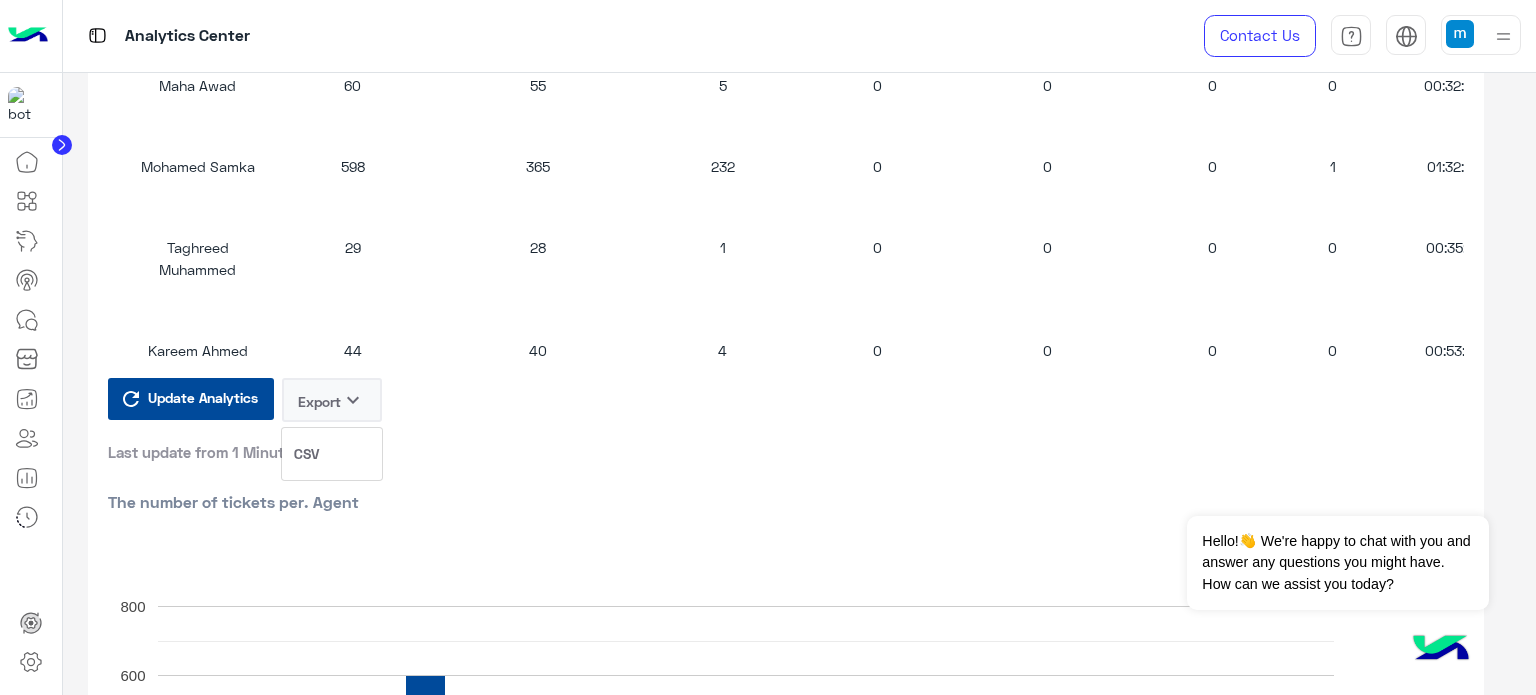 click on "CSV" 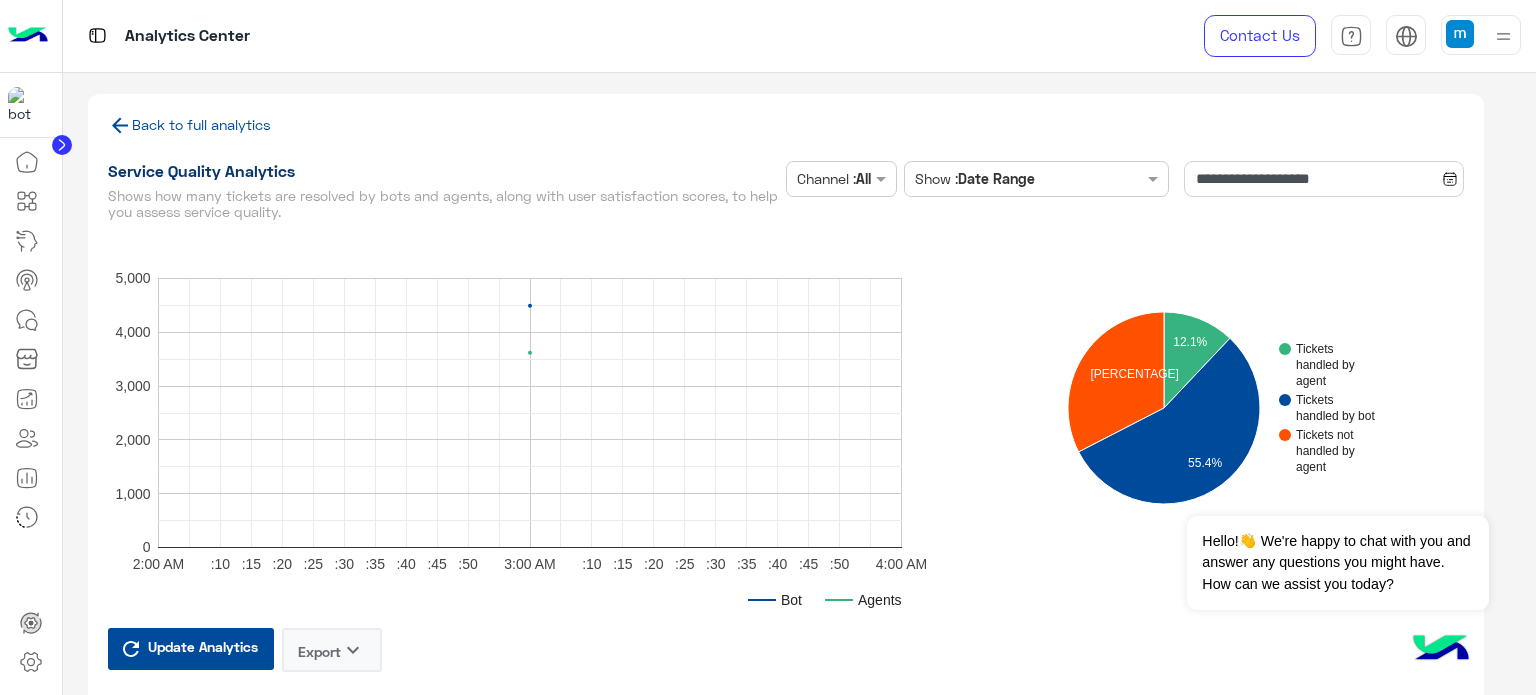 scroll, scrollTop: 0, scrollLeft: 0, axis: both 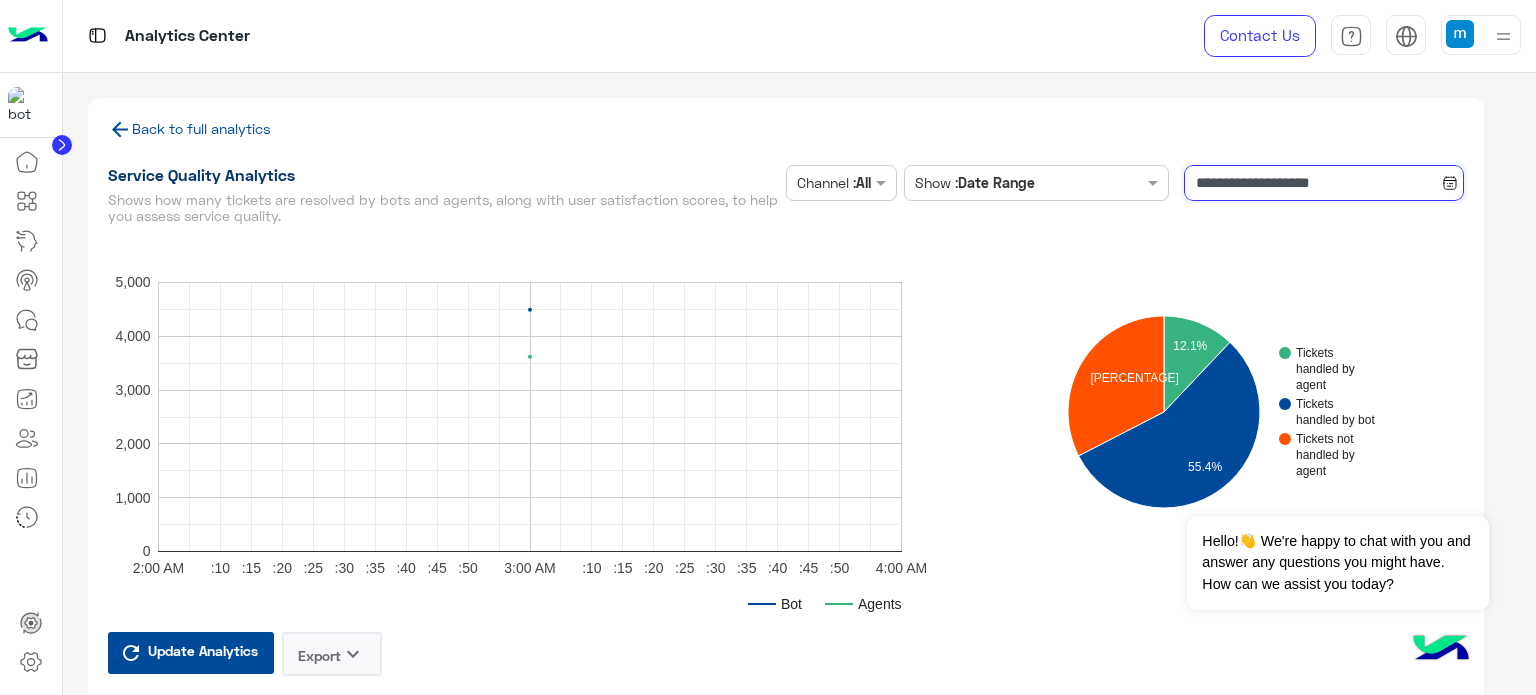 click on "**********" 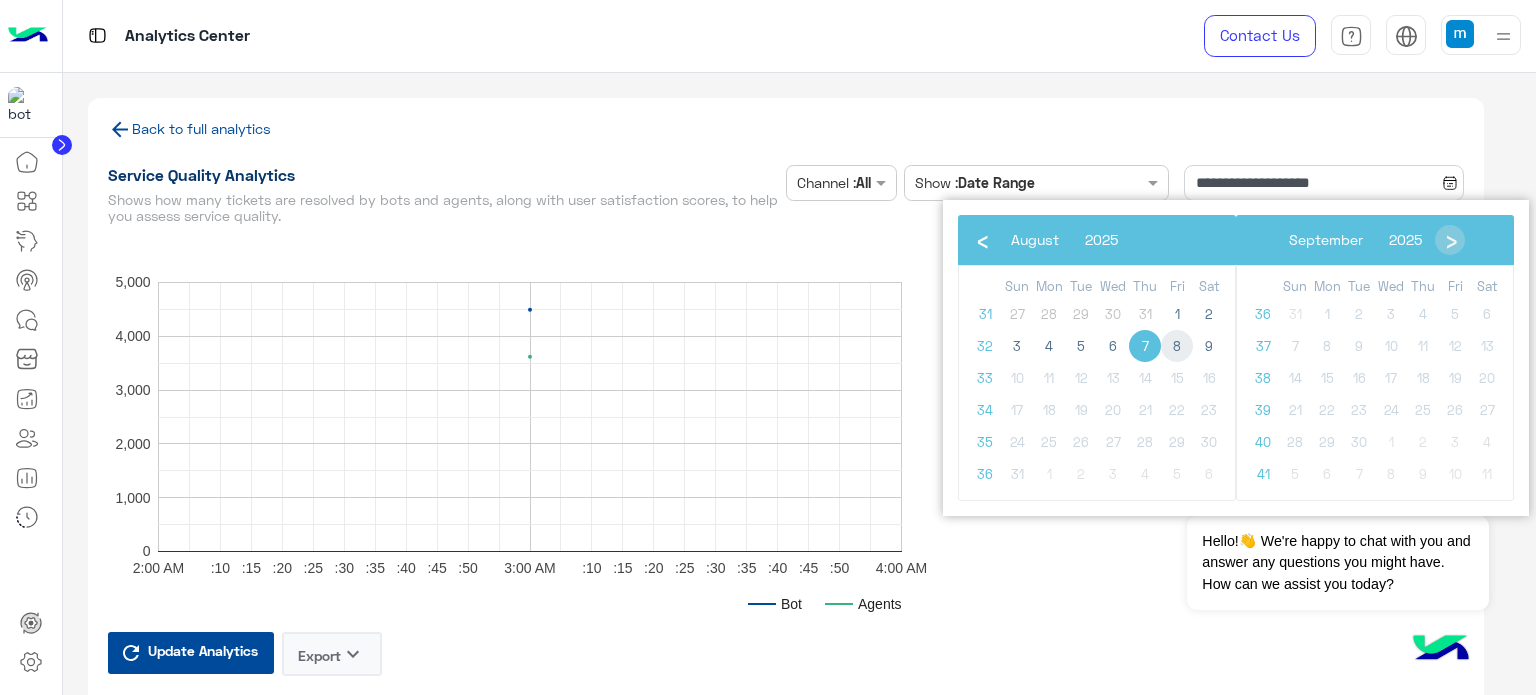 click on "8" 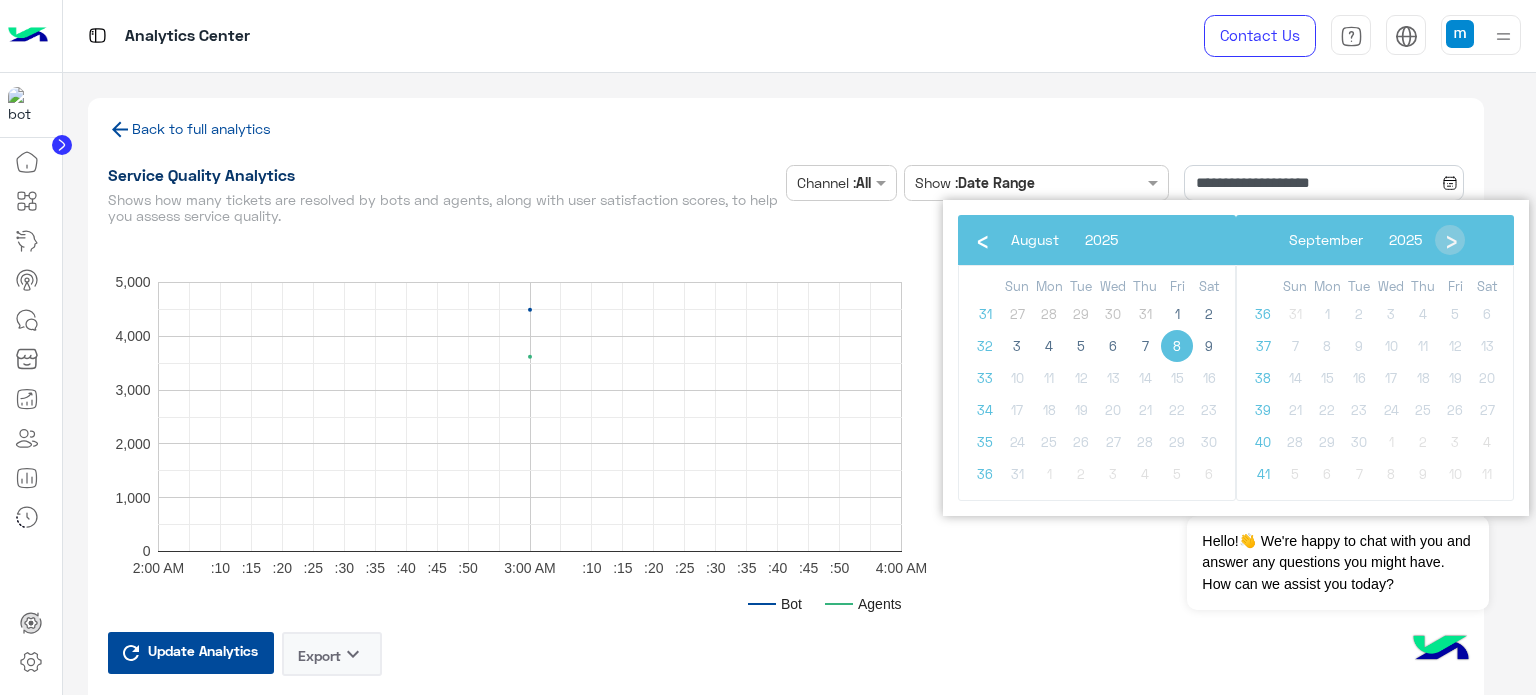 click on "8" 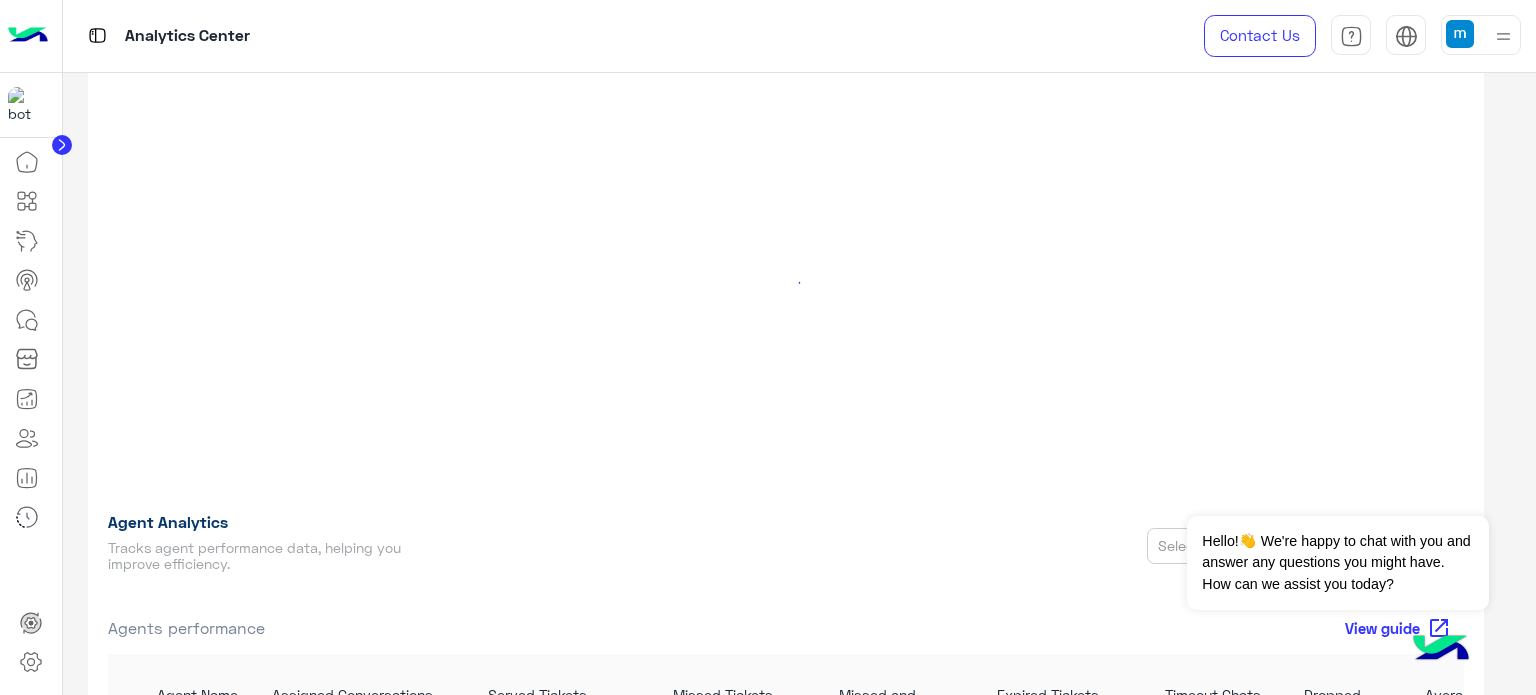 scroll, scrollTop: 1800, scrollLeft: 0, axis: vertical 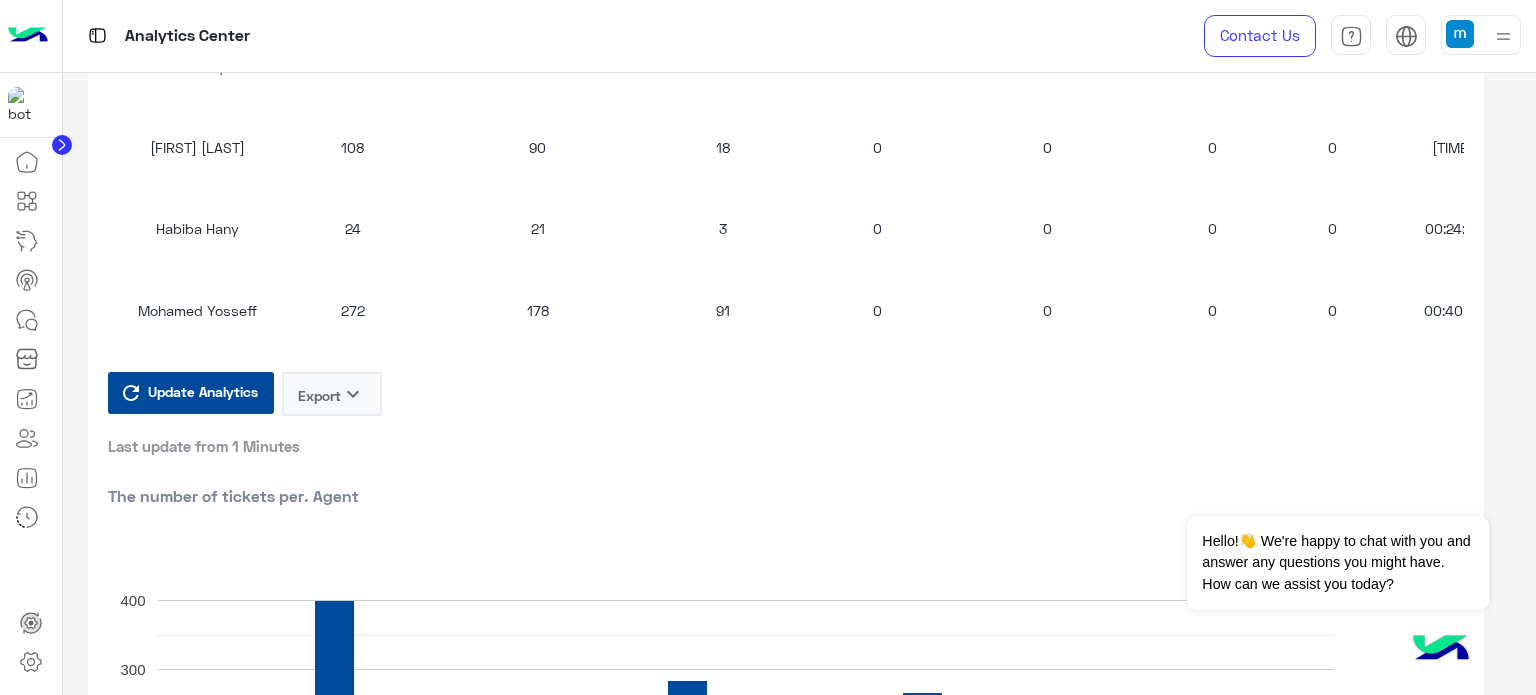 click on "Export   keyboard_arrow_down" 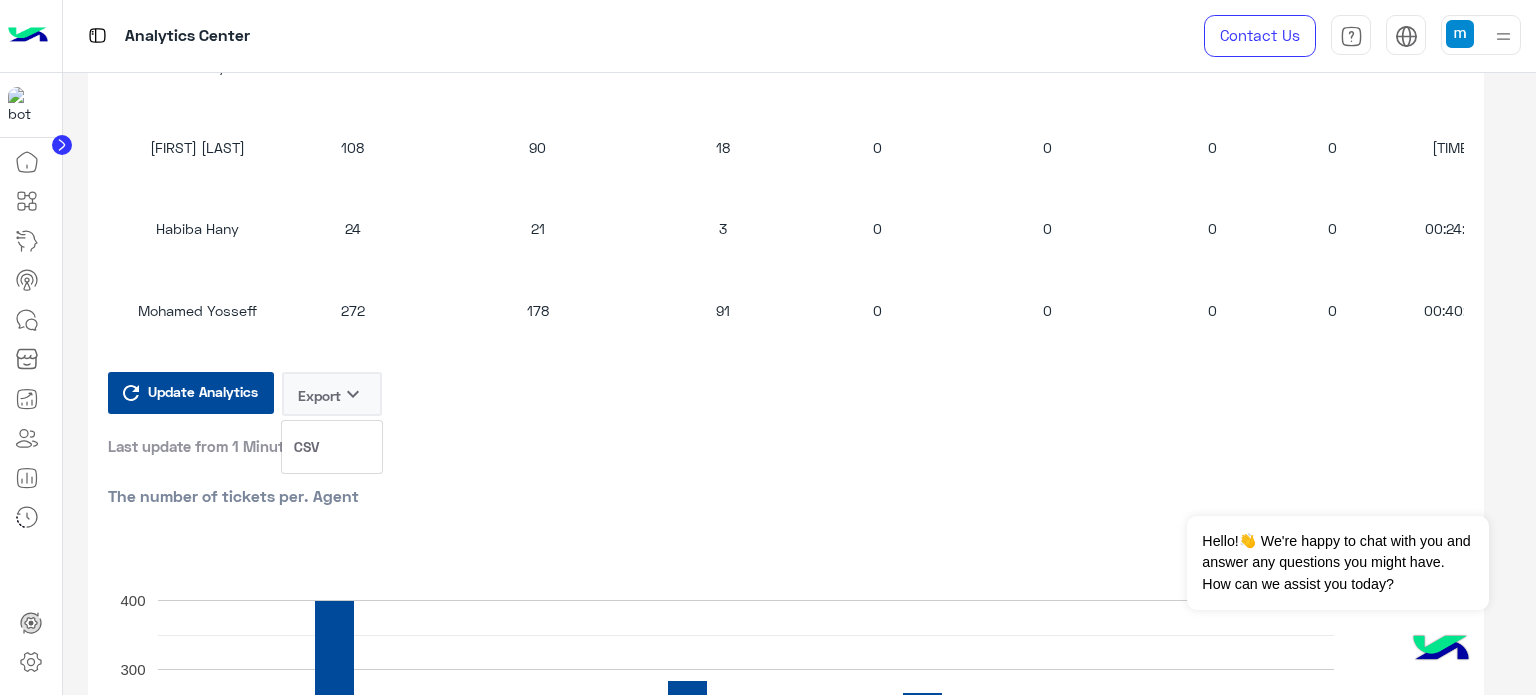 click on "CSV" 